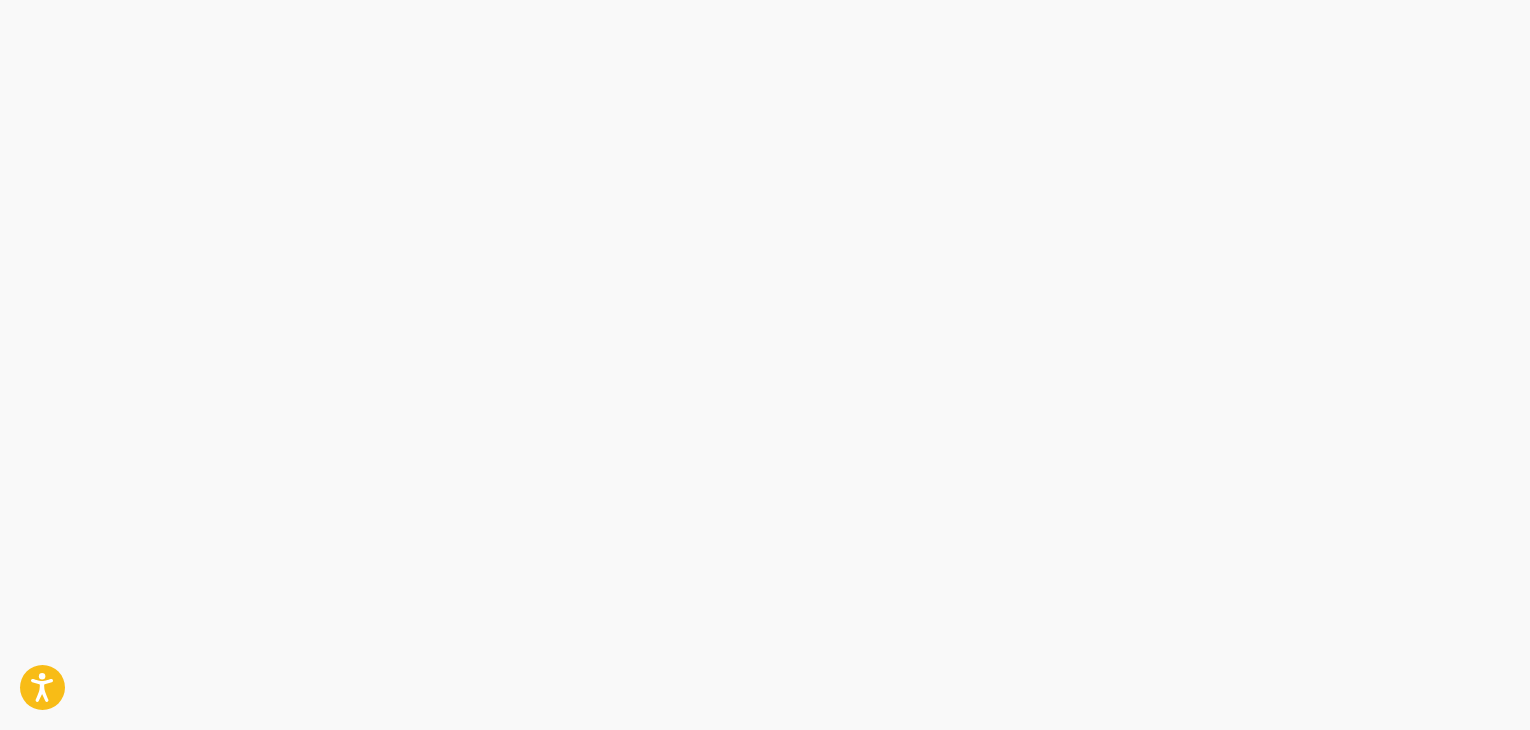 scroll, scrollTop: 0, scrollLeft: 0, axis: both 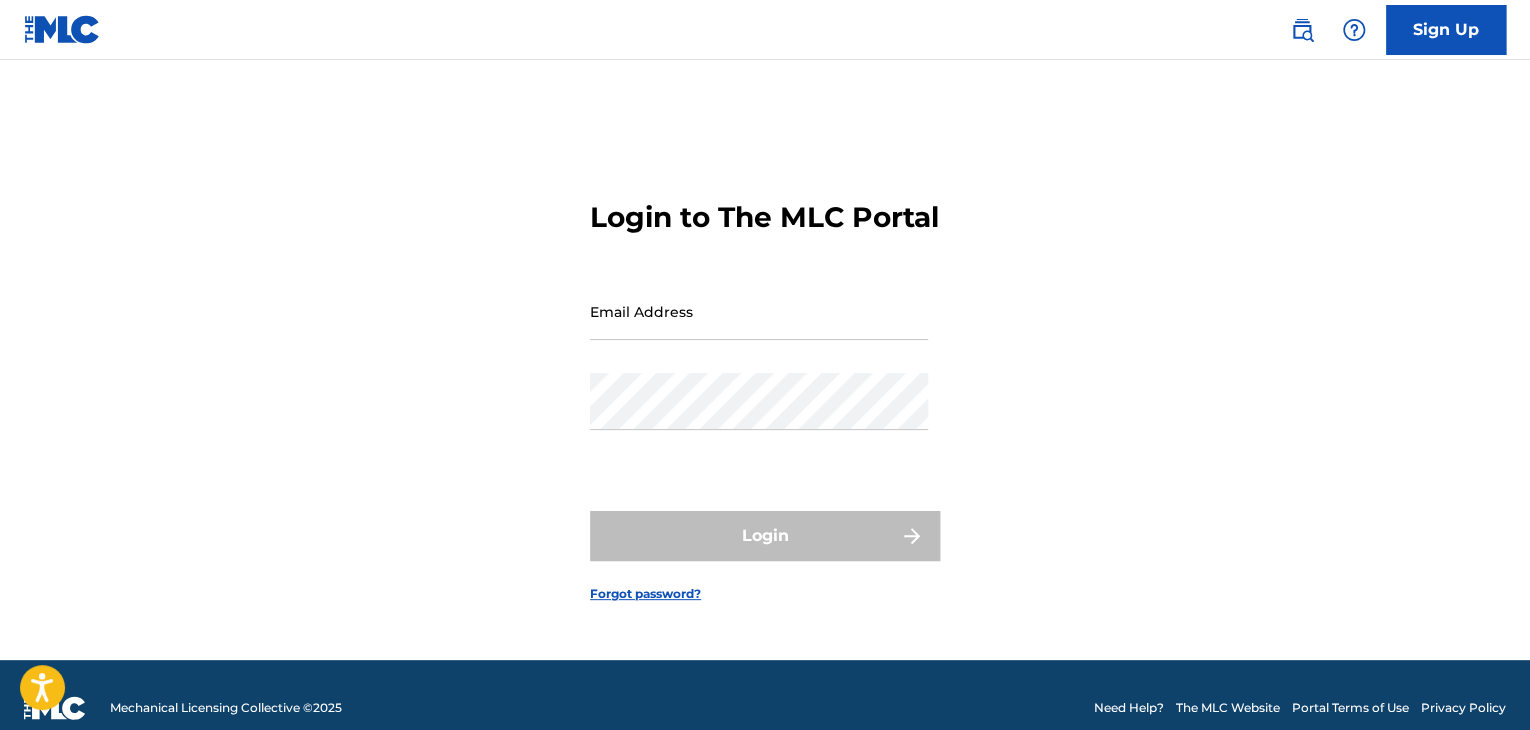 click on "Email Address" at bounding box center [759, 311] 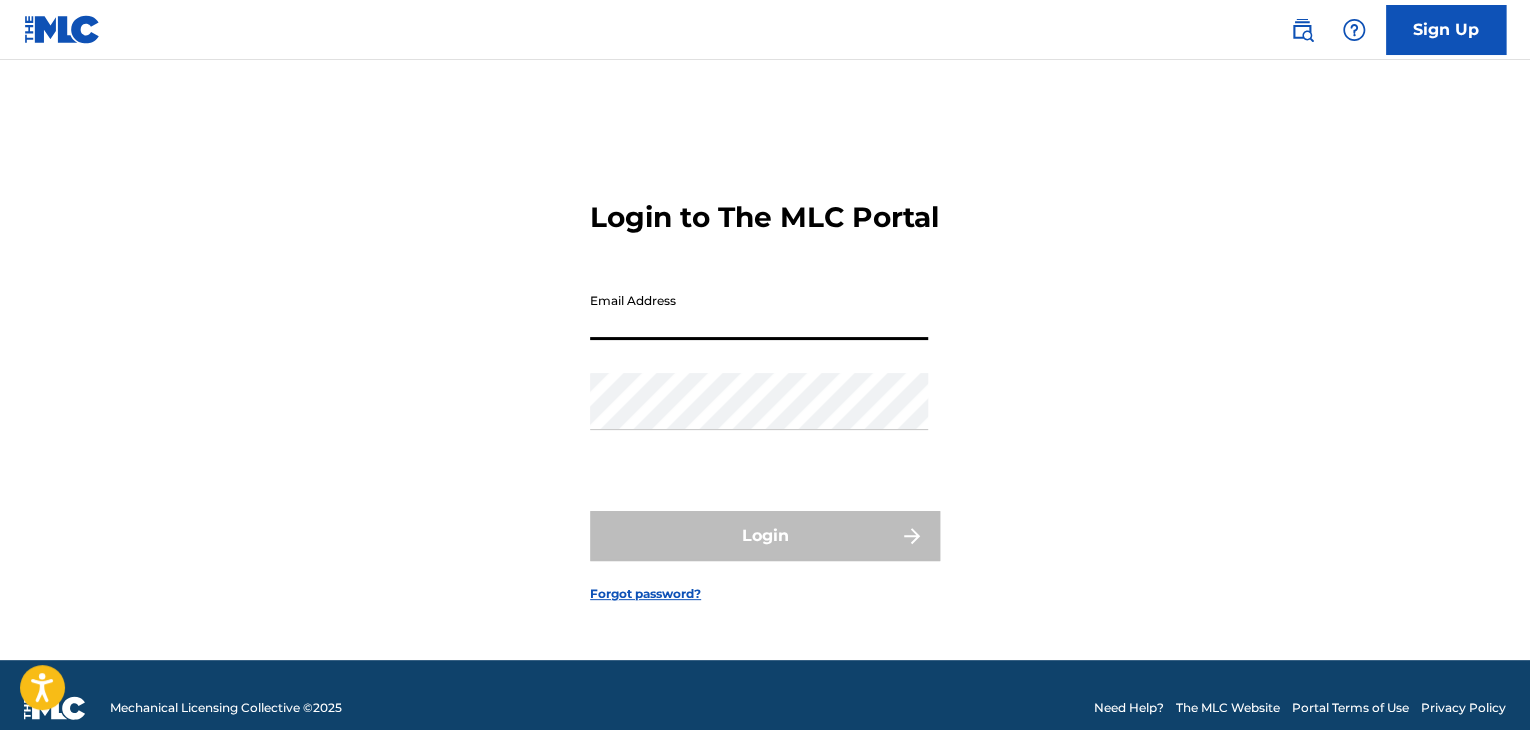 type on "[EMAIL_ADDRESS][DOMAIN_NAME]" 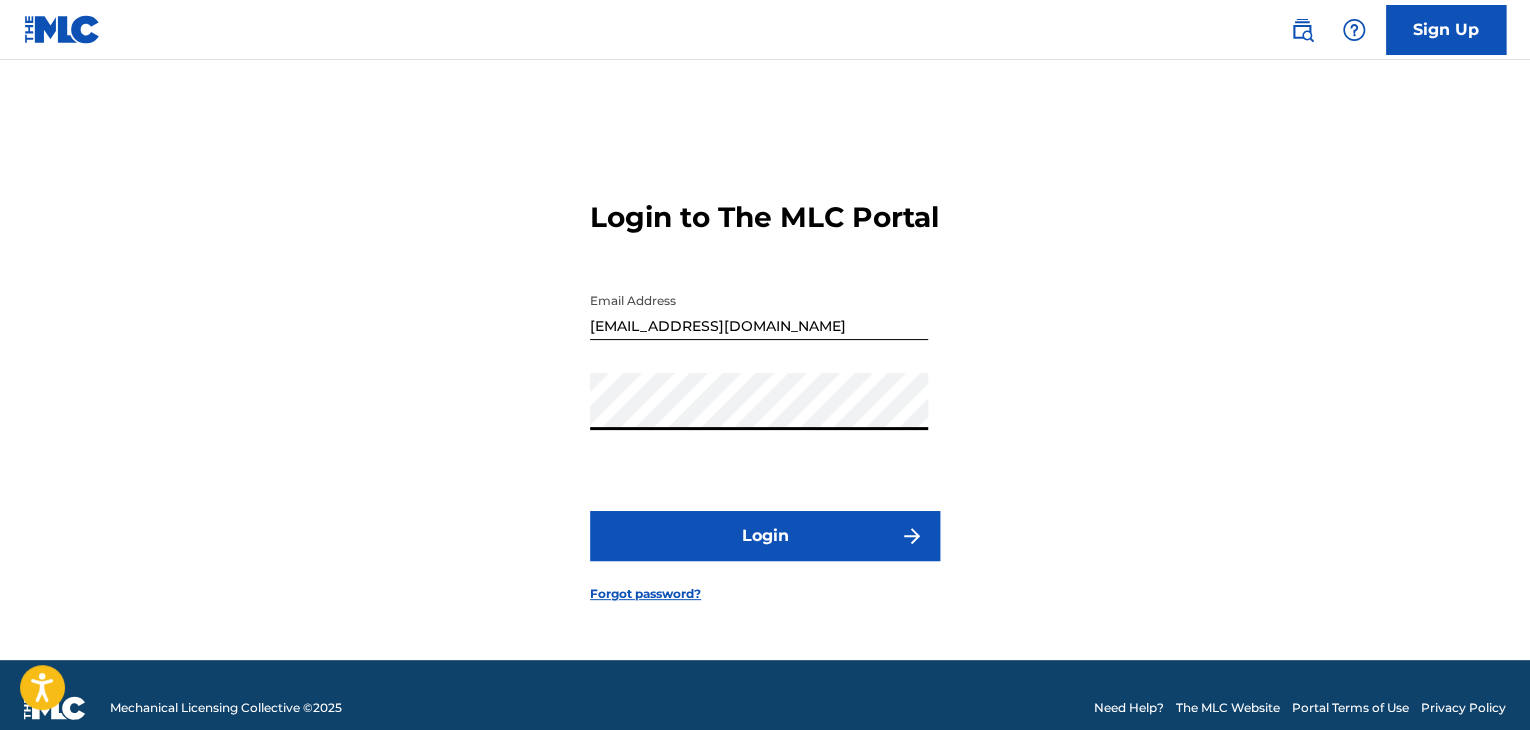 click on "Login" at bounding box center (765, 536) 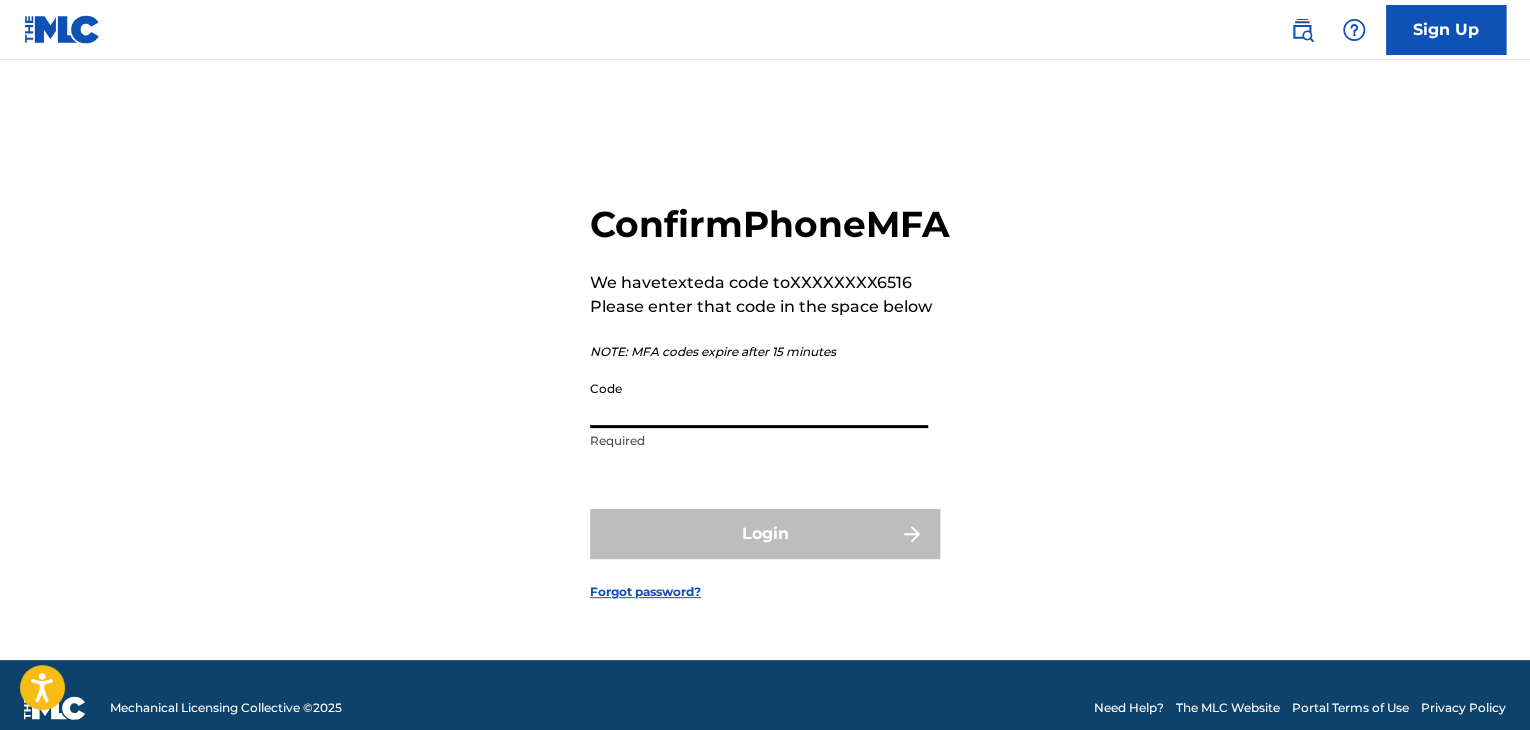 click on "Code" at bounding box center (759, 399) 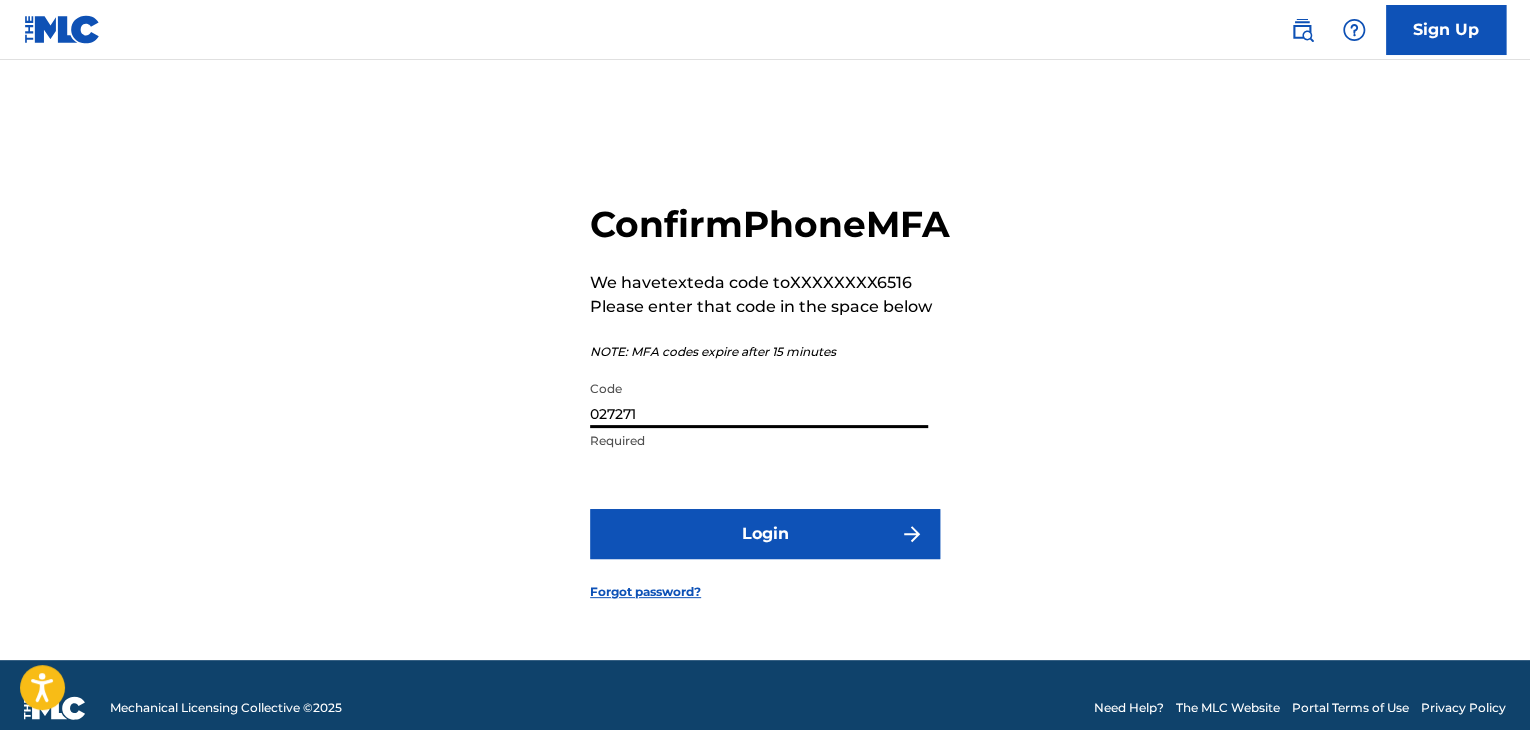type on "027271" 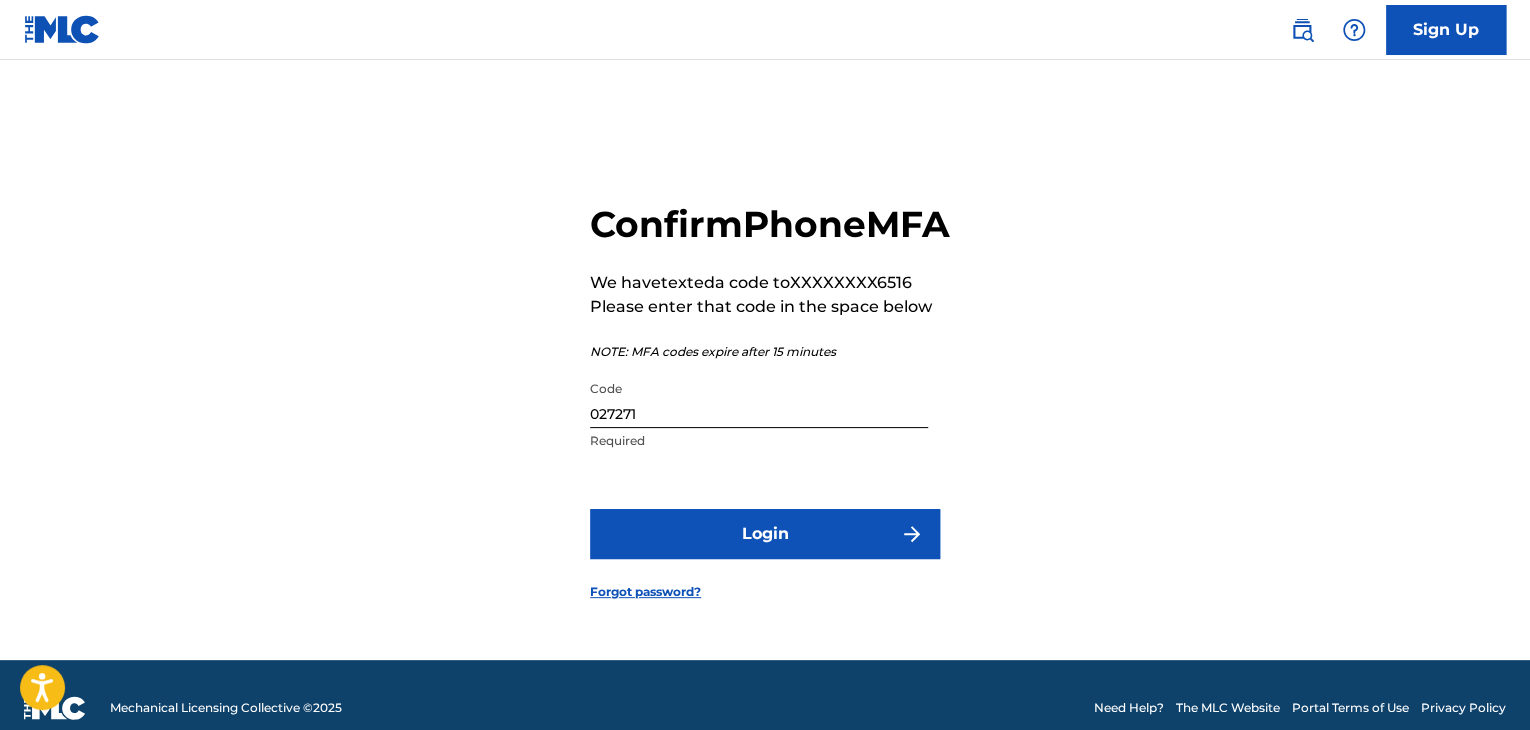 click on "Login" at bounding box center (765, 534) 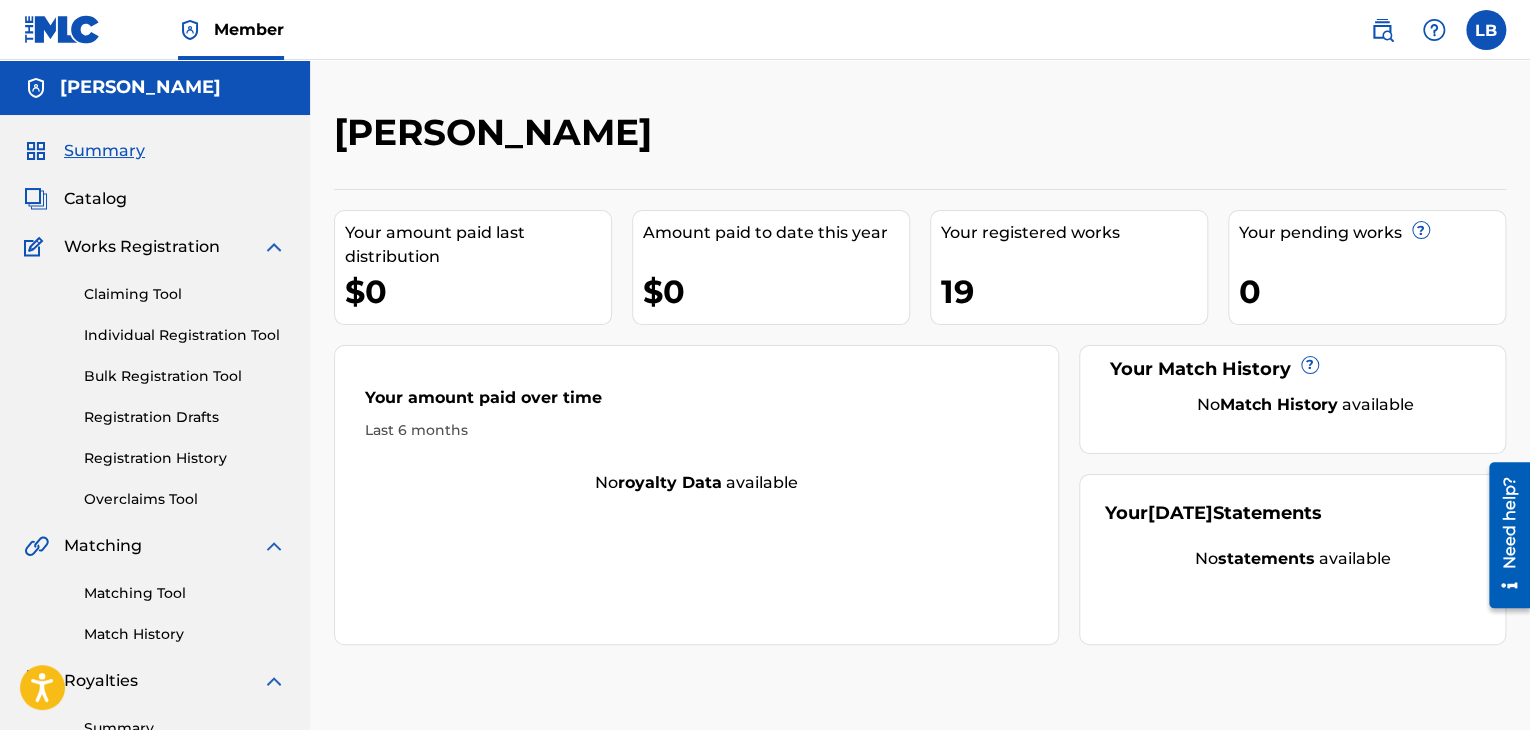 scroll, scrollTop: 0, scrollLeft: 0, axis: both 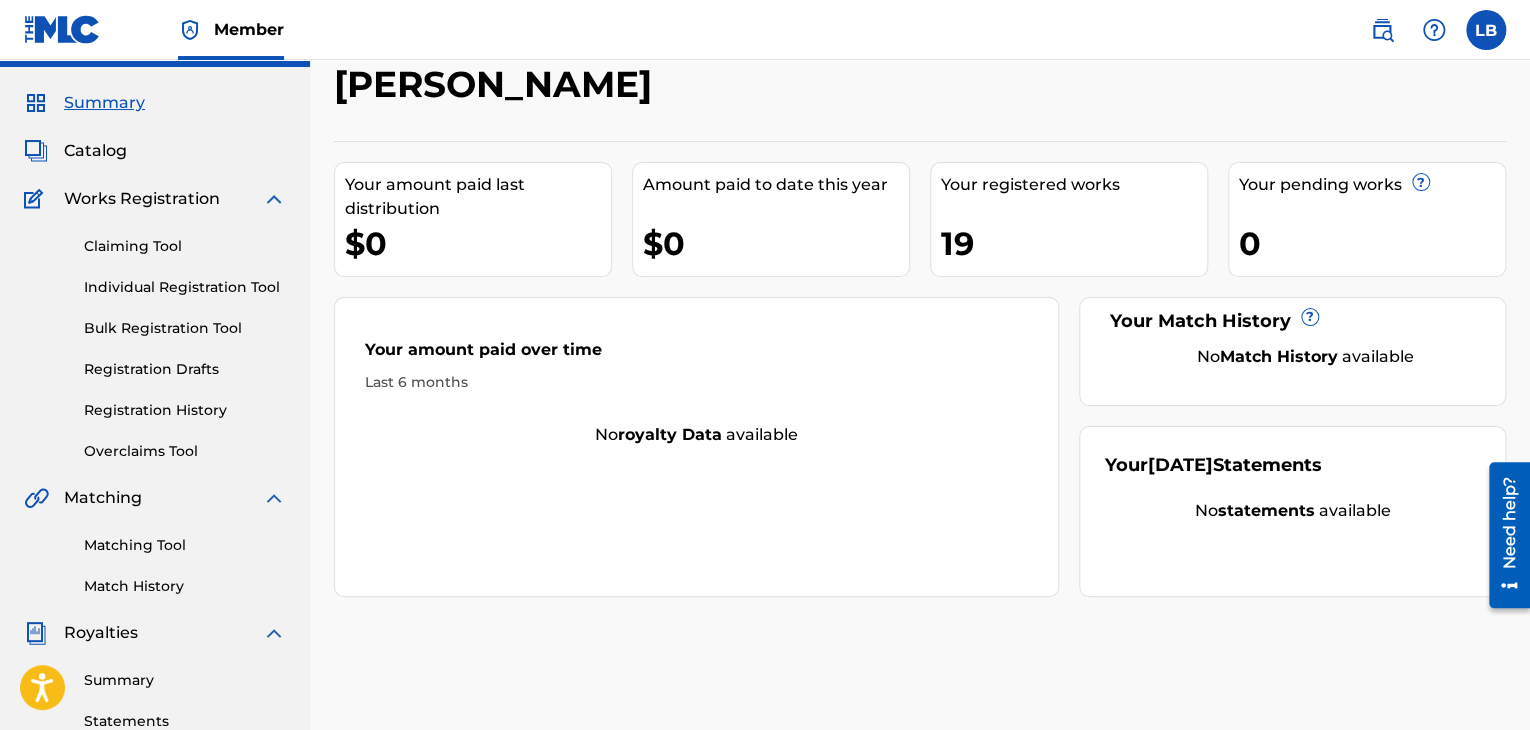 click on "Catalog" at bounding box center (95, 151) 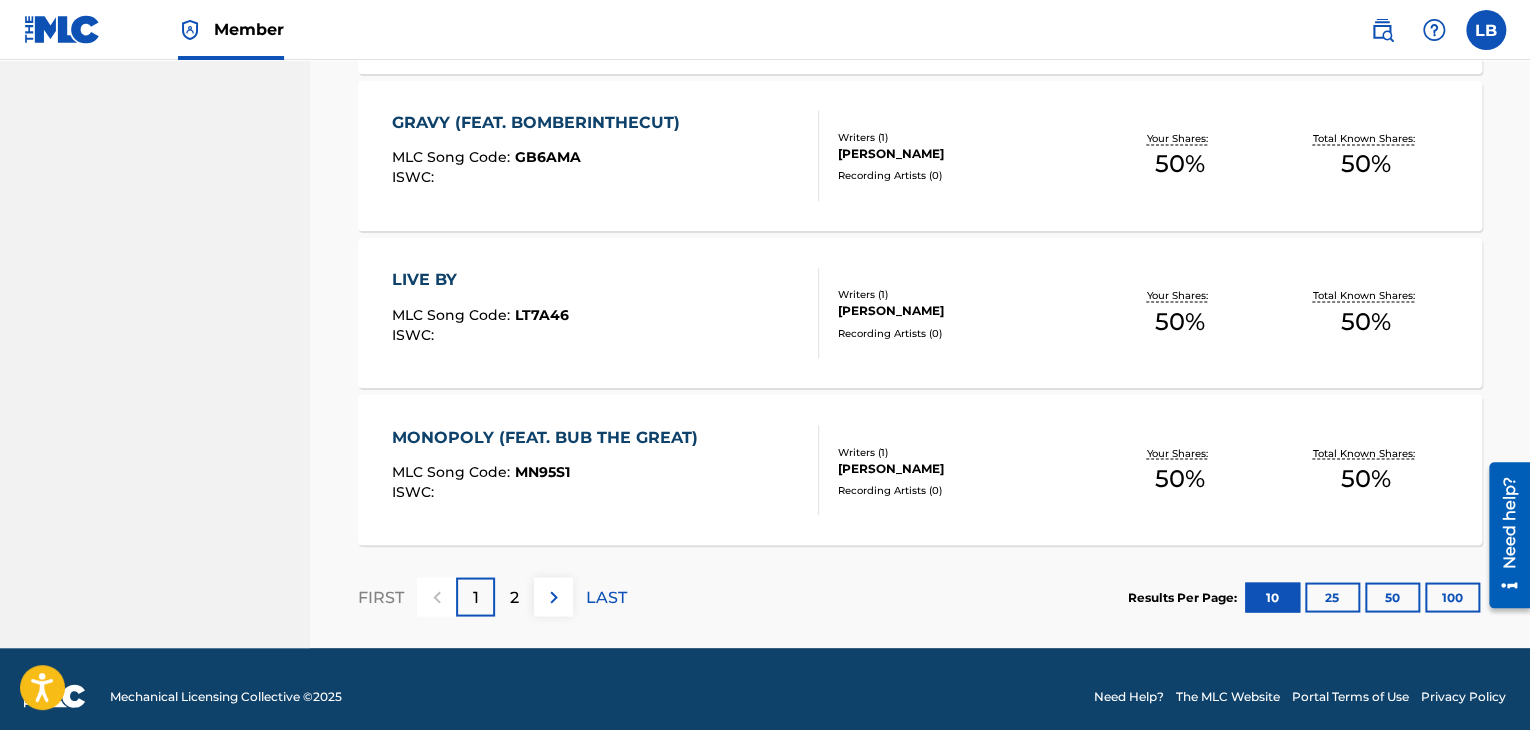 scroll, scrollTop: 1608, scrollLeft: 0, axis: vertical 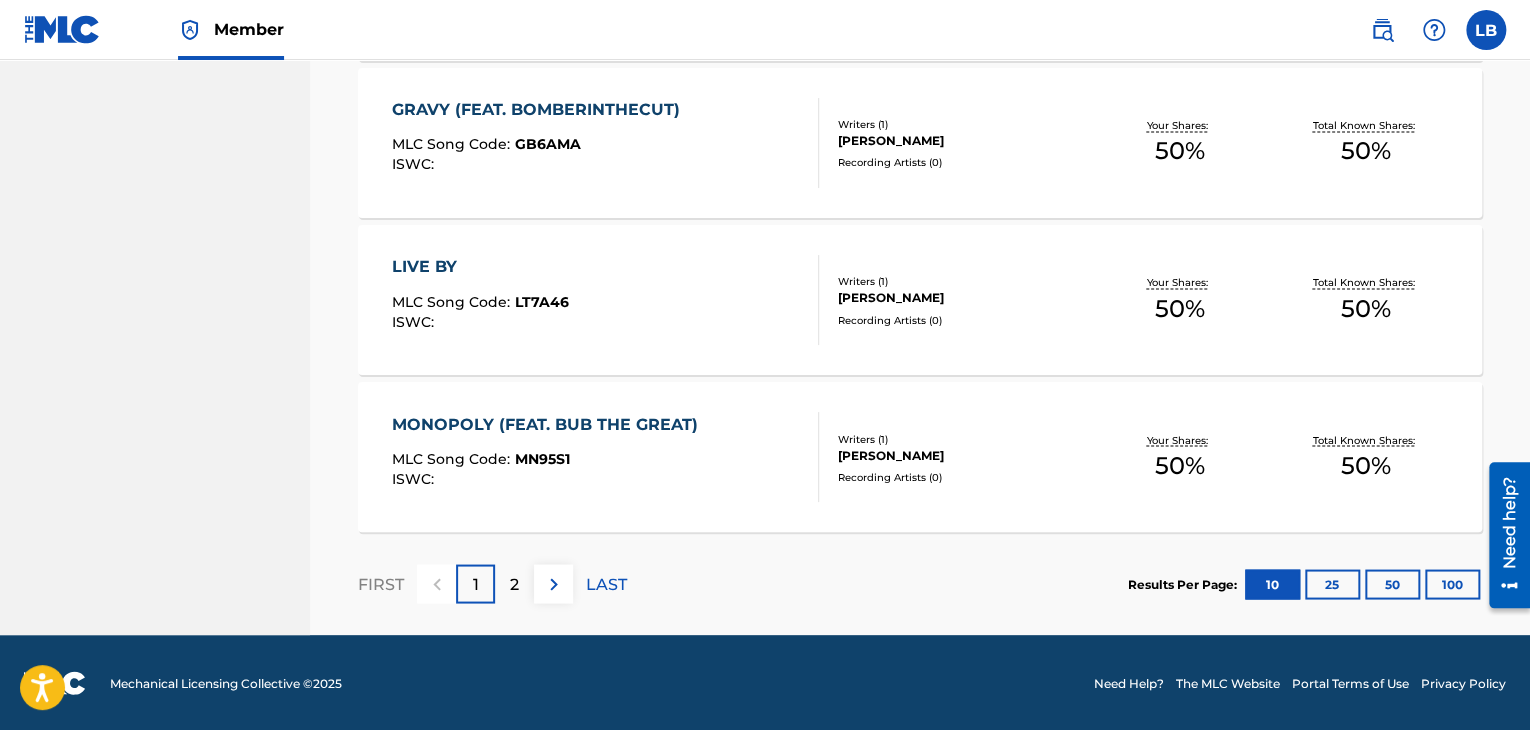 click on "2" at bounding box center (514, 583) 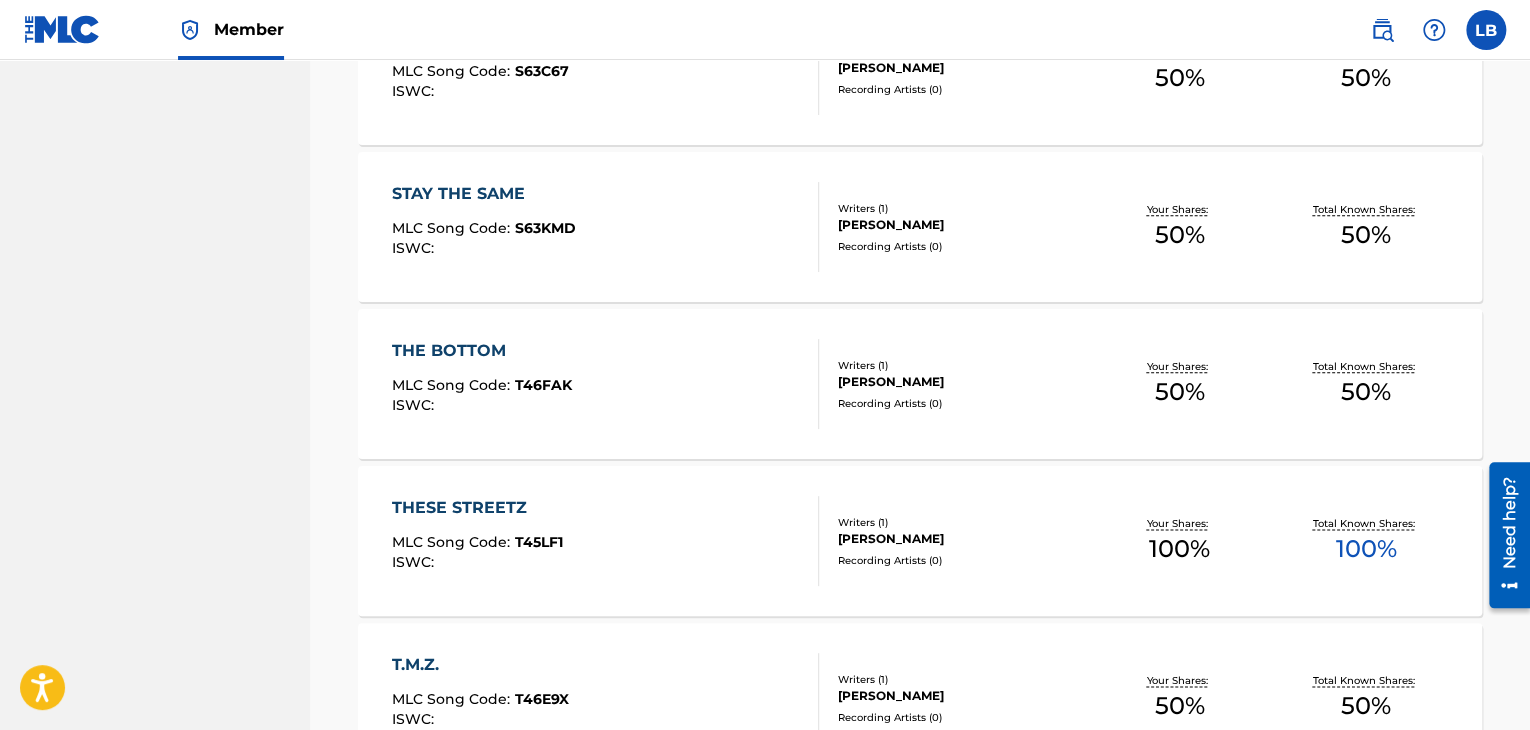 scroll, scrollTop: 1452, scrollLeft: 0, axis: vertical 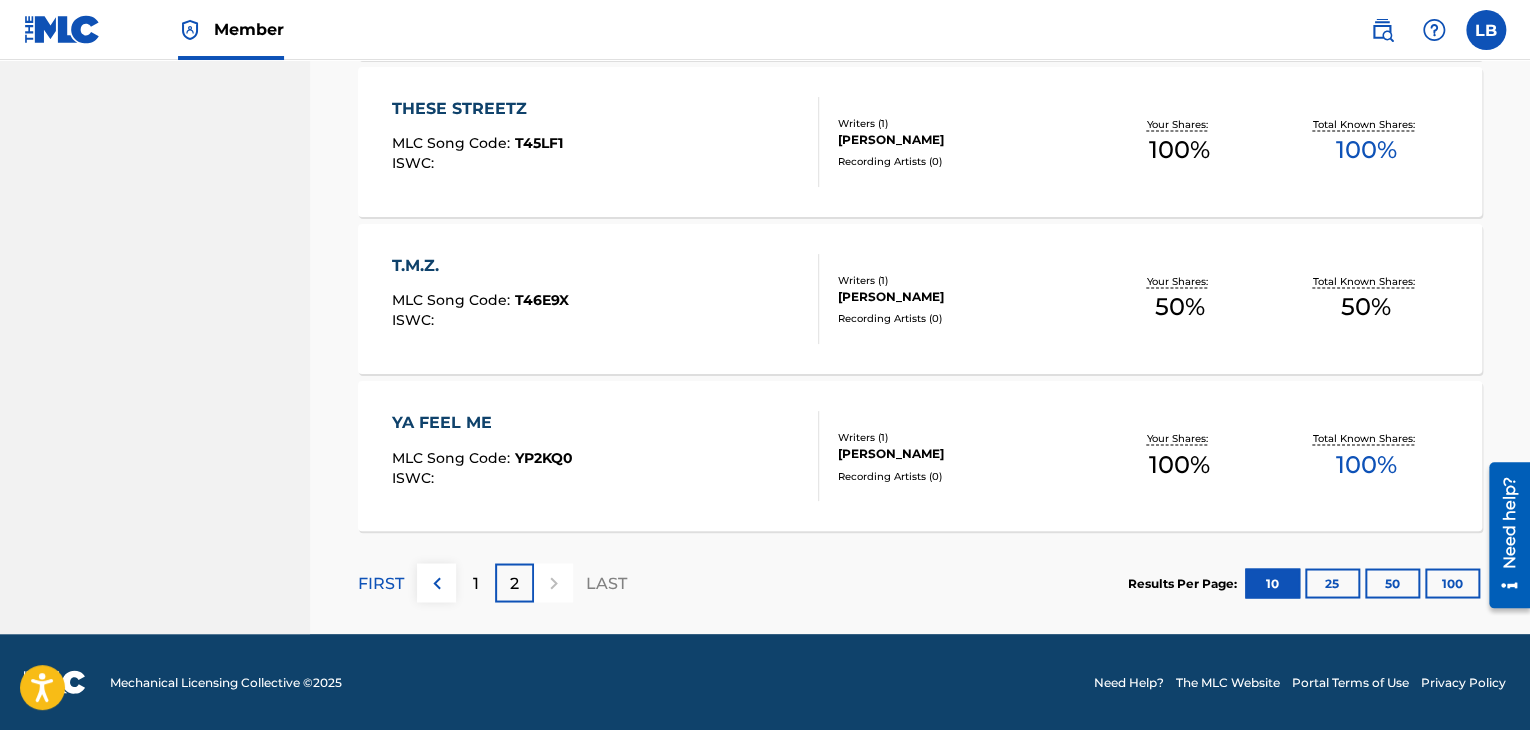 click on "1" at bounding box center [476, 583] 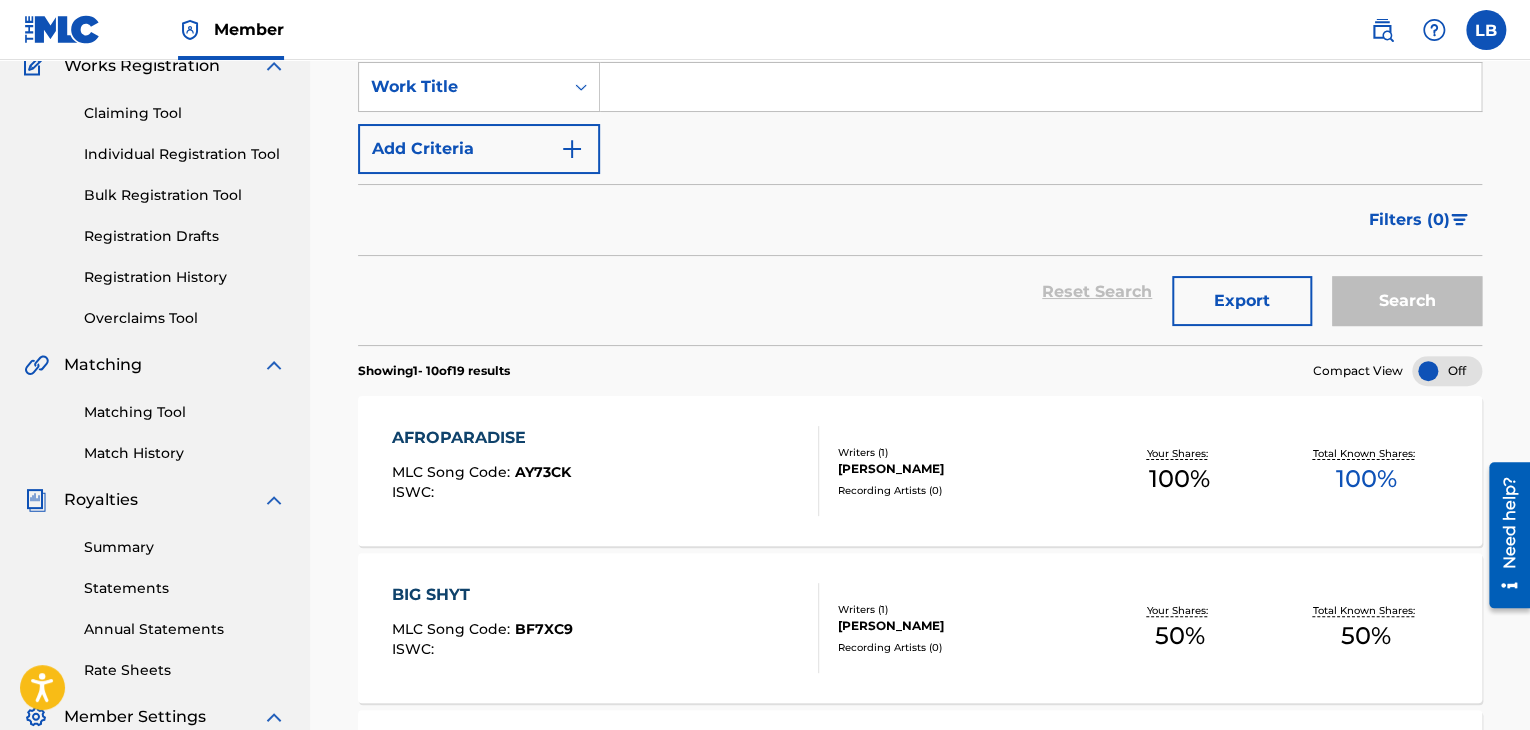 scroll, scrollTop: 0, scrollLeft: 0, axis: both 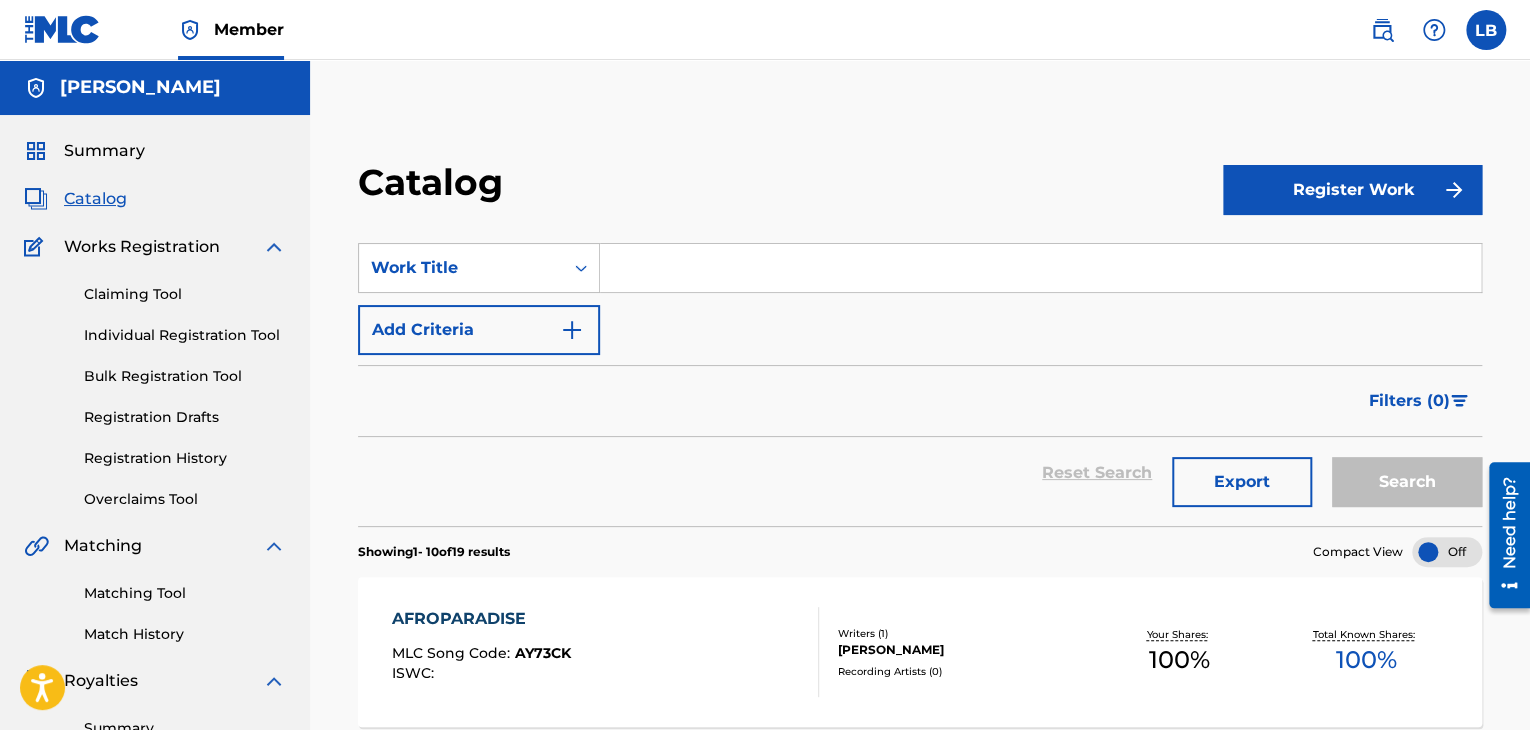 click at bounding box center (62, 29) 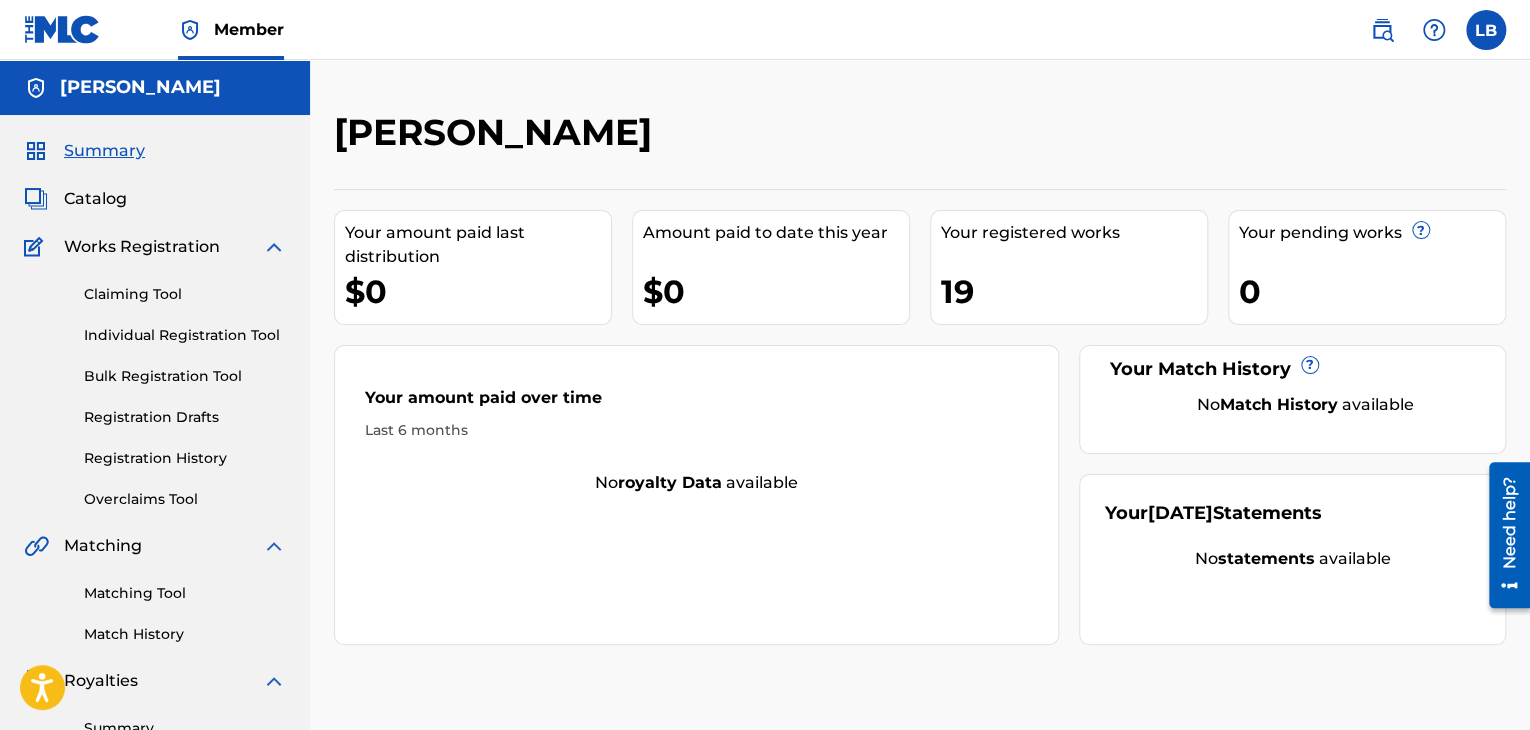 drag, startPoint x: 56, startPoint y: 37, endPoint x: 554, endPoint y: 27, distance: 498.1004 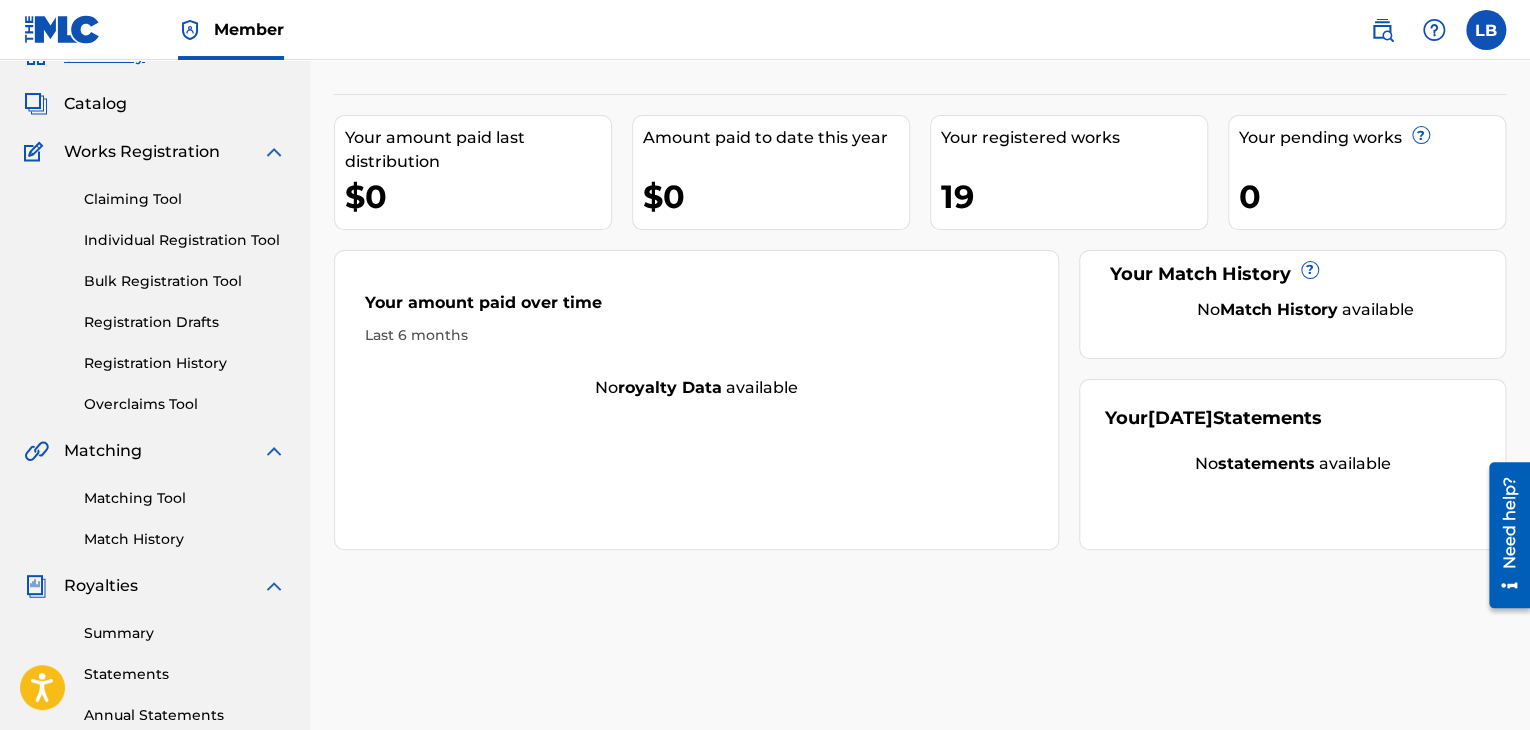 scroll, scrollTop: 98, scrollLeft: 0, axis: vertical 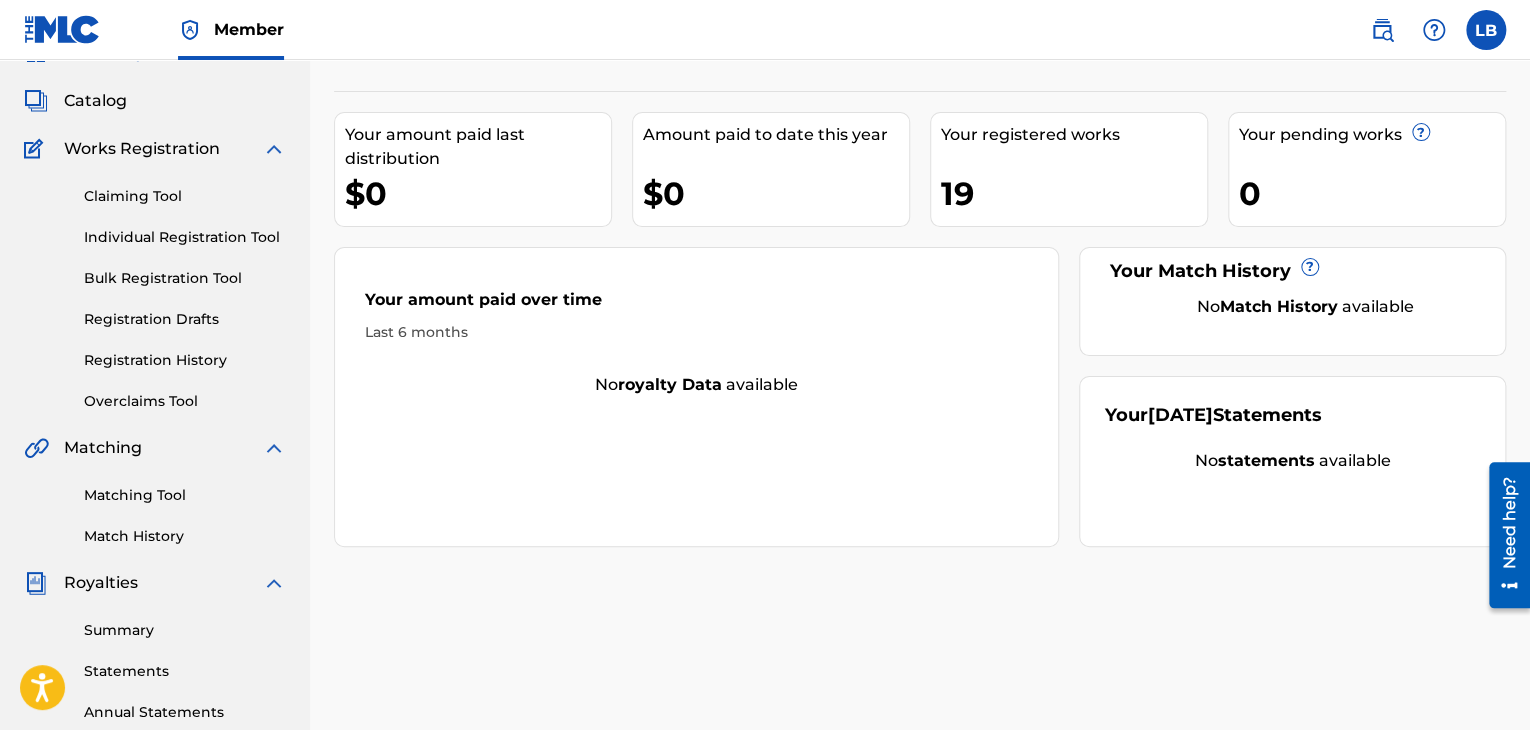 click at bounding box center (1382, 30) 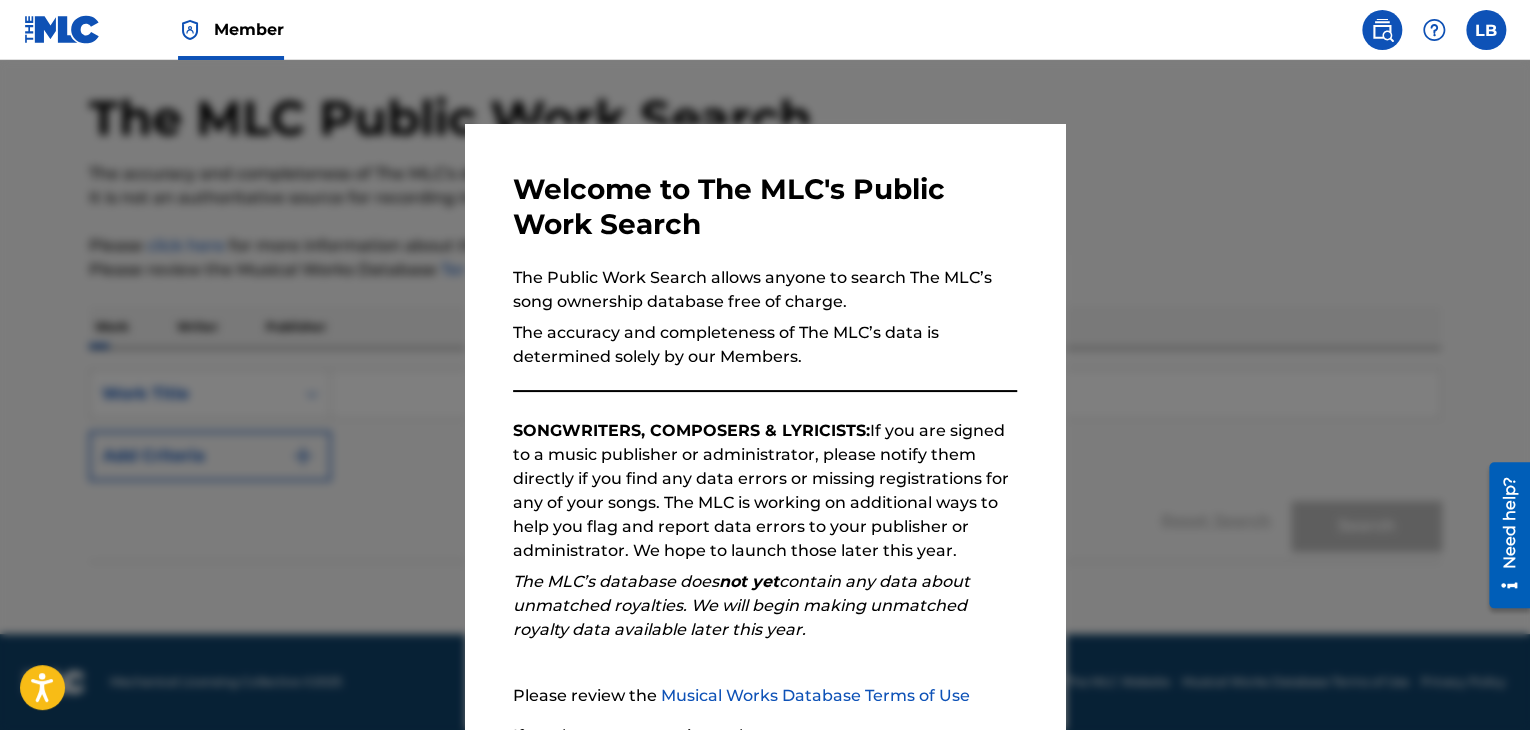 scroll, scrollTop: 0, scrollLeft: 0, axis: both 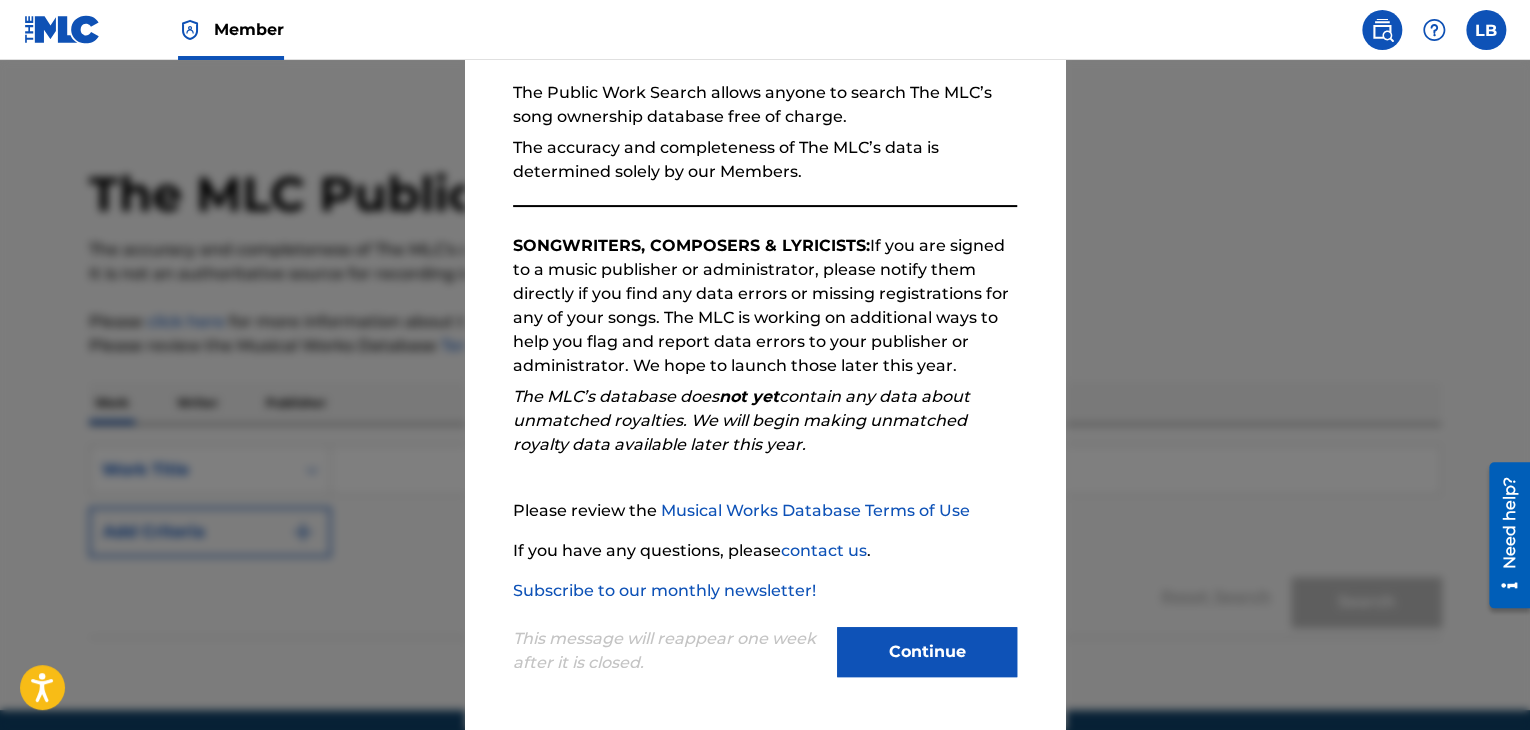 click on "Continue" at bounding box center (927, 652) 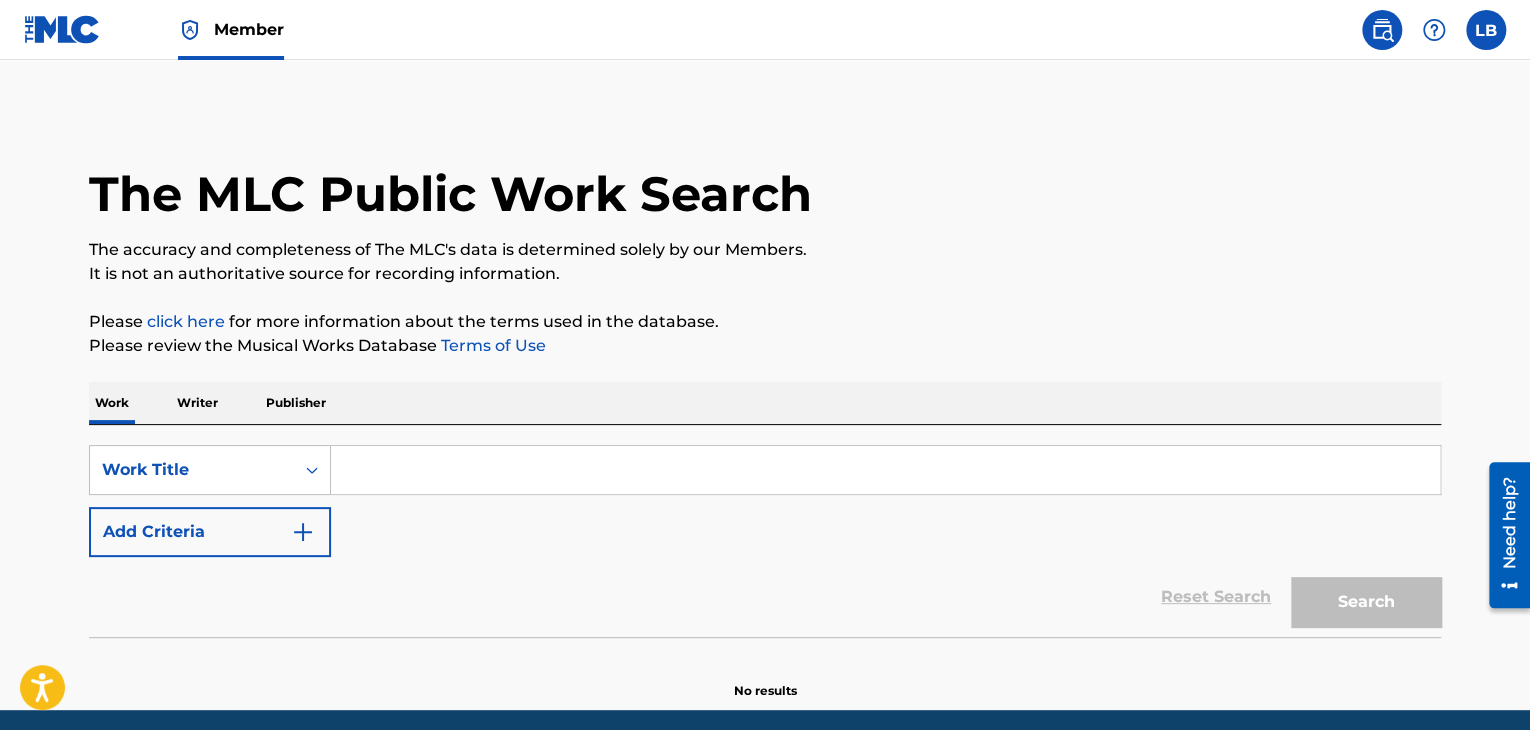 click on "Writer" at bounding box center (197, 403) 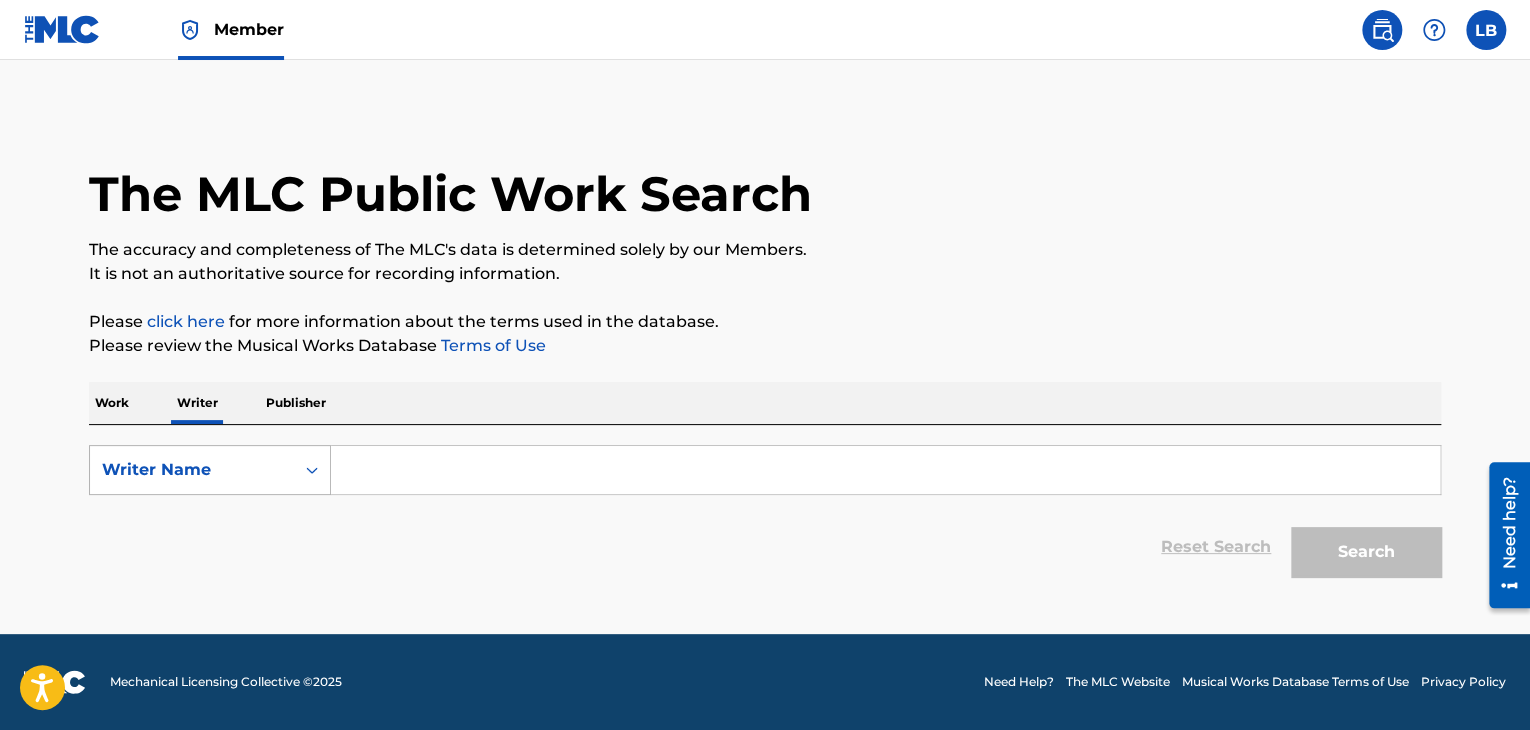 click at bounding box center [312, 470] 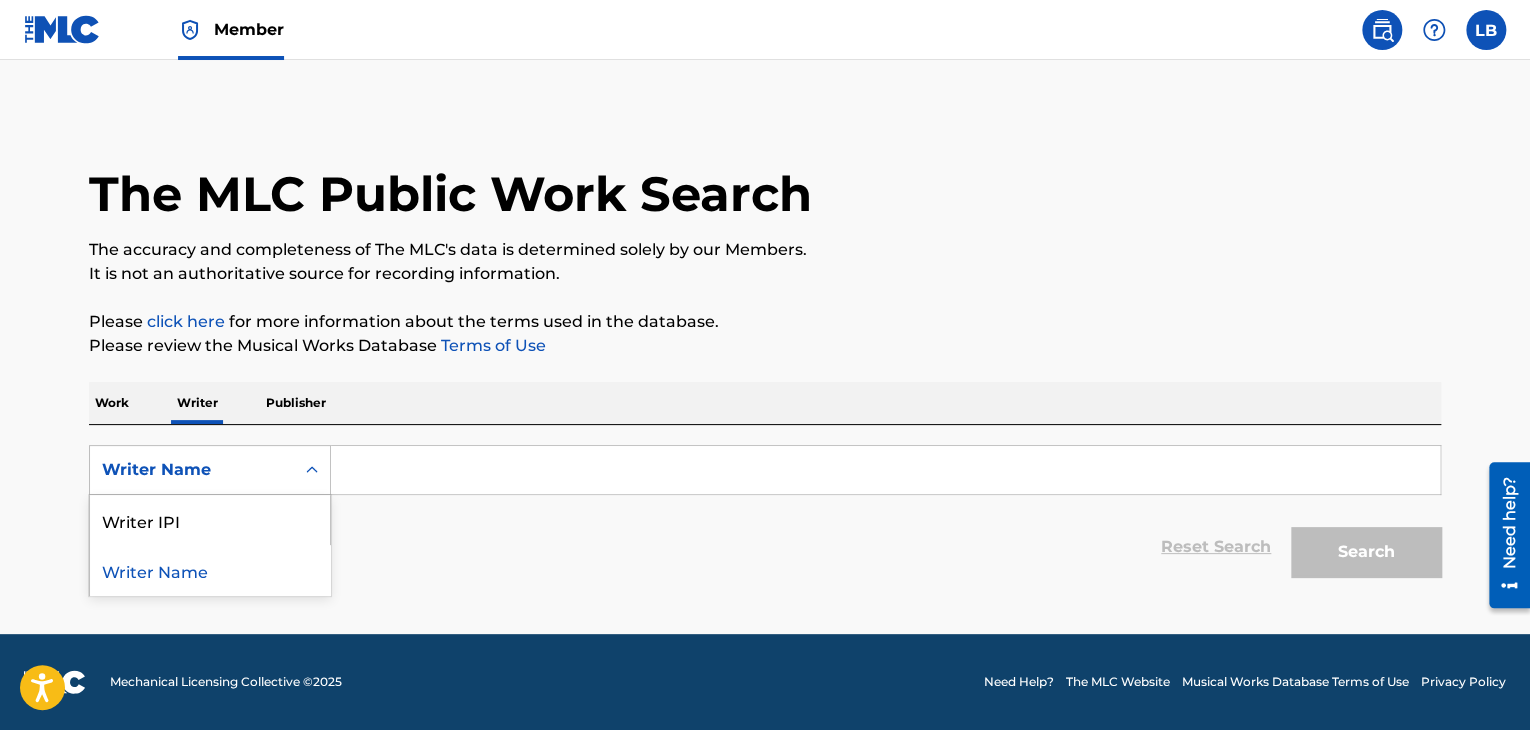 click on "Writer Name" at bounding box center (210, 570) 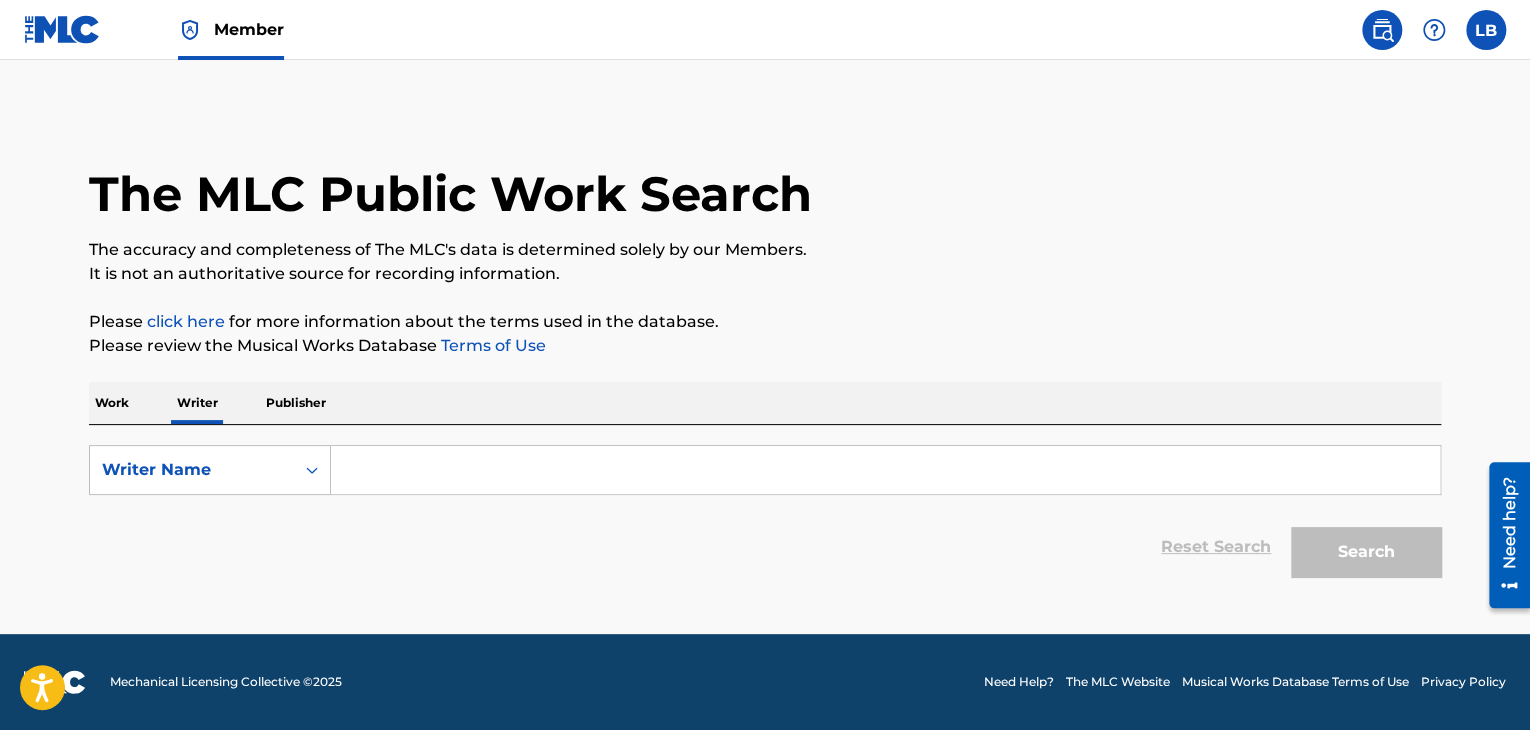 click at bounding box center [885, 470] 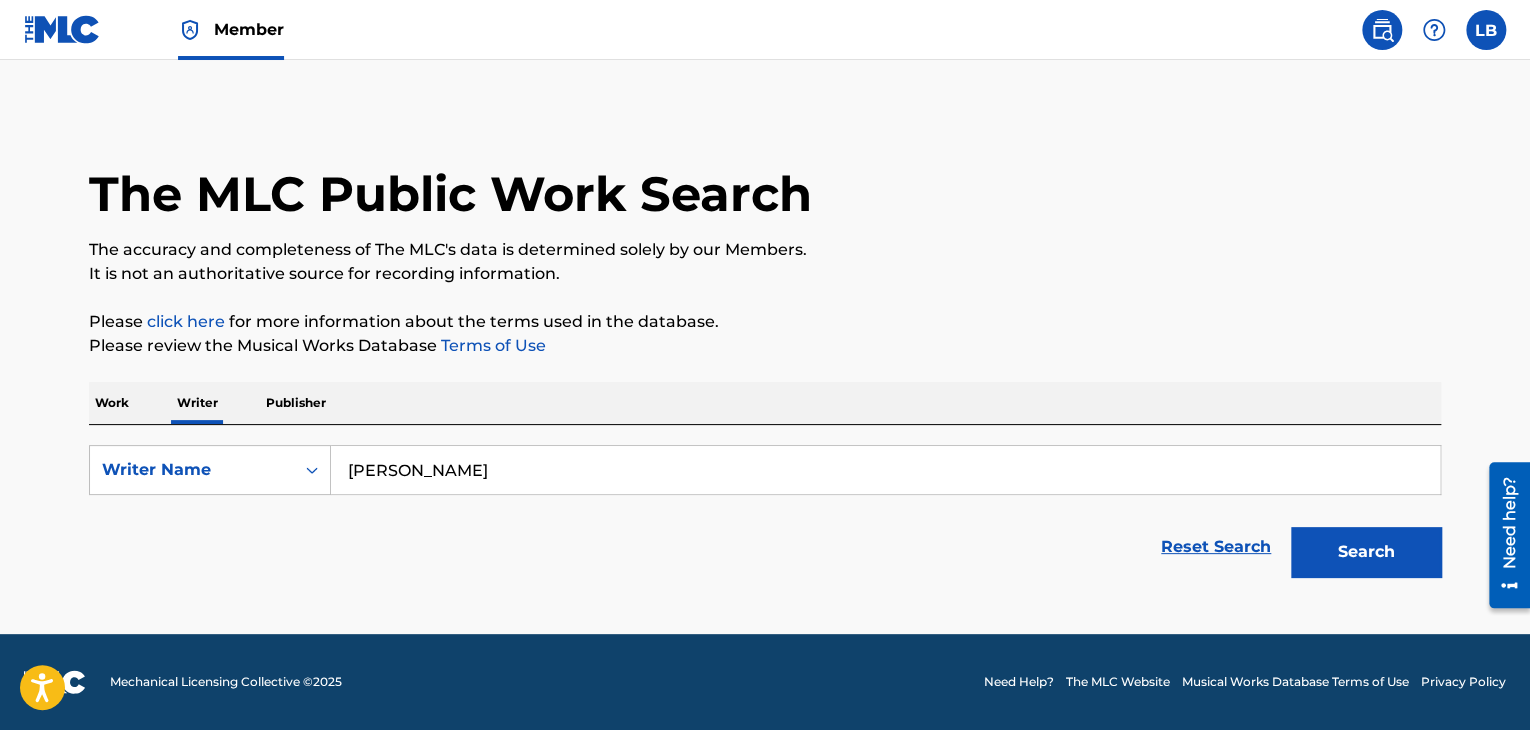 type on "[PERSON_NAME]" 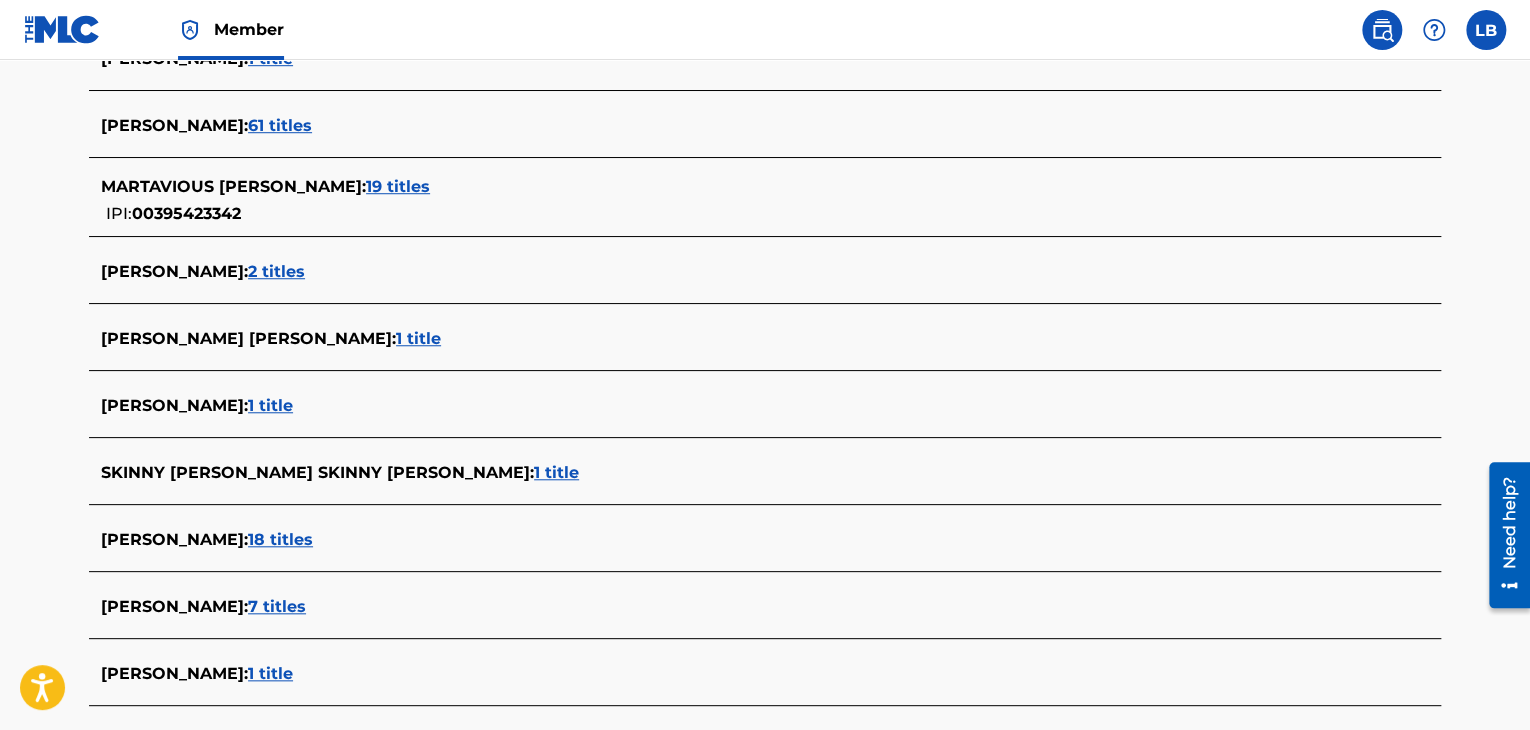 scroll, scrollTop: 699, scrollLeft: 0, axis: vertical 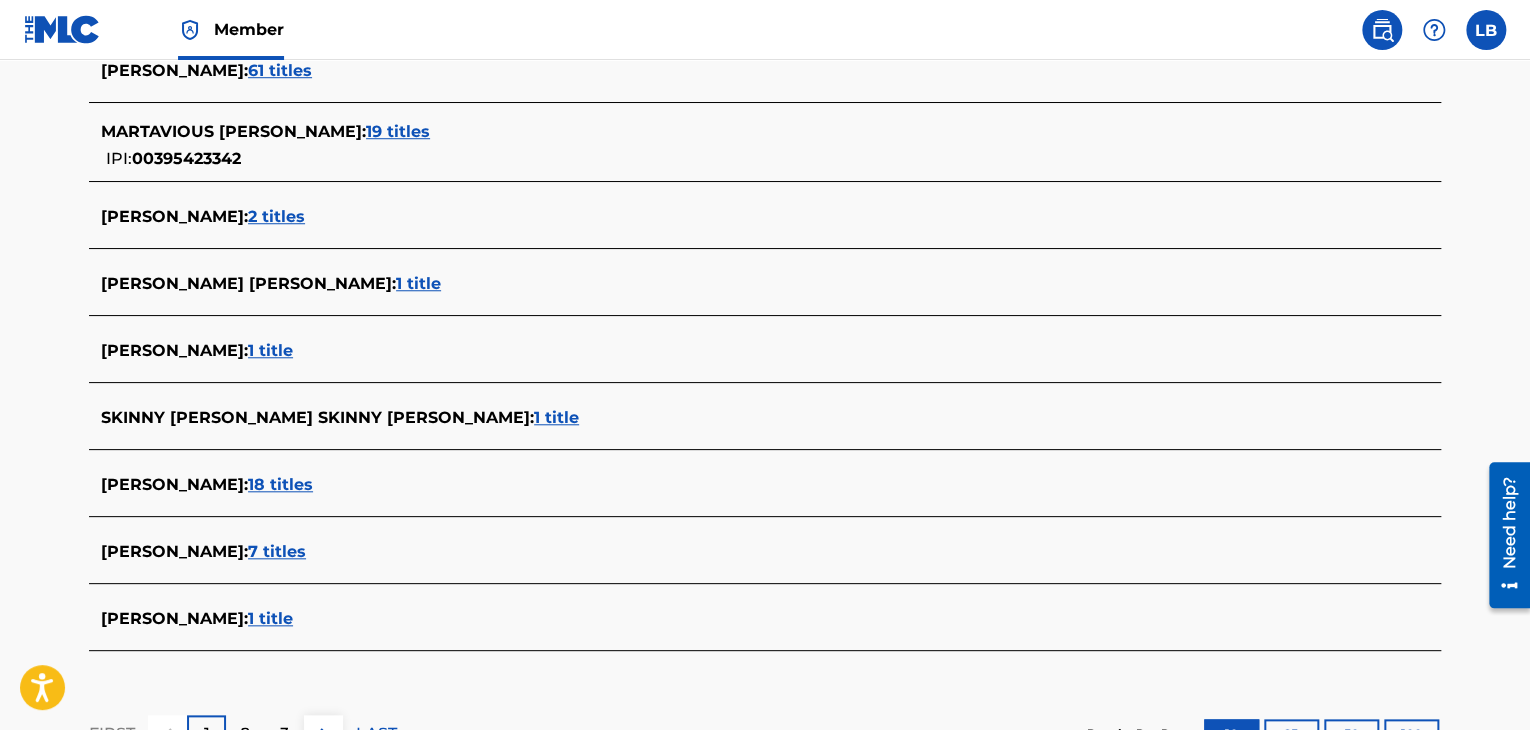 click on "18 titles" at bounding box center (280, 484) 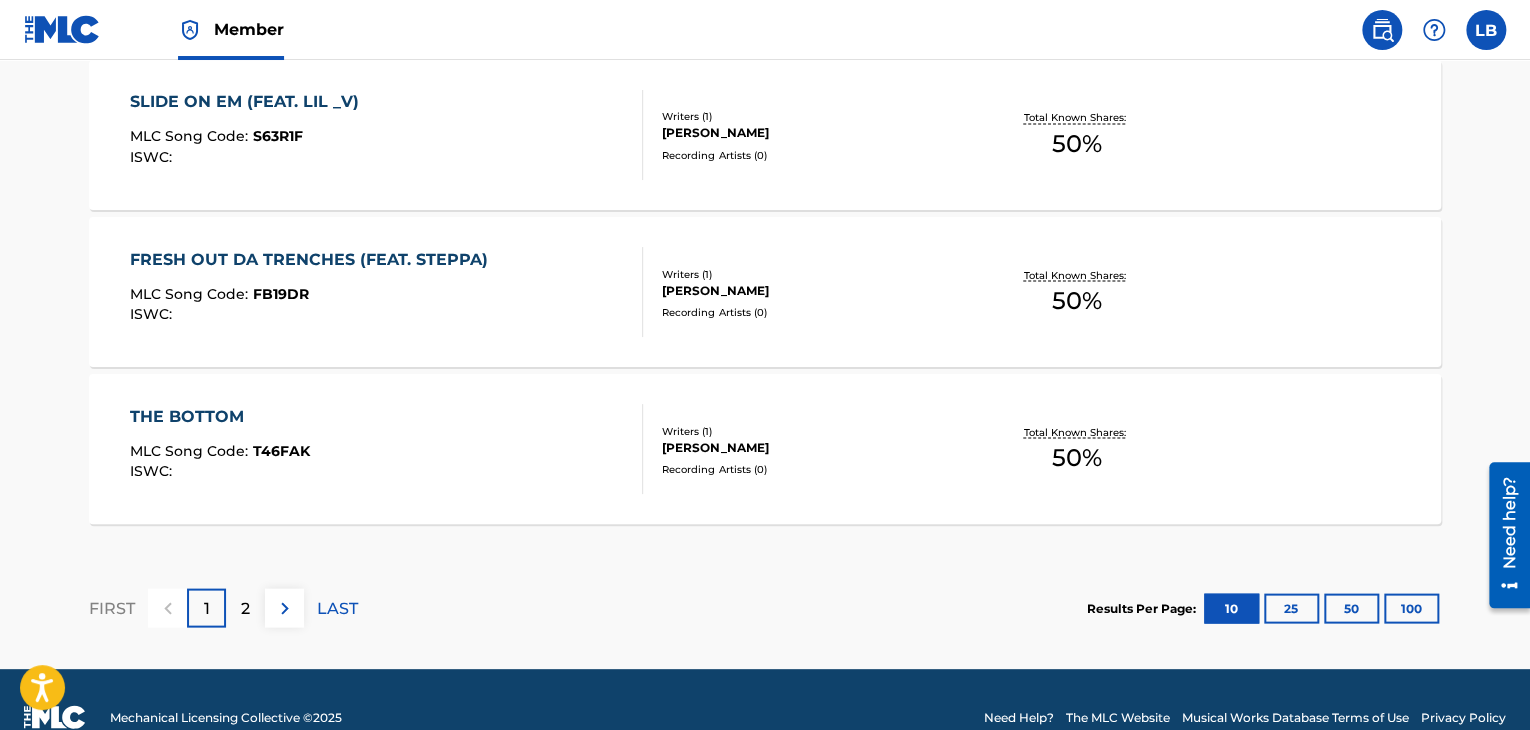click on "2" at bounding box center [245, 607] 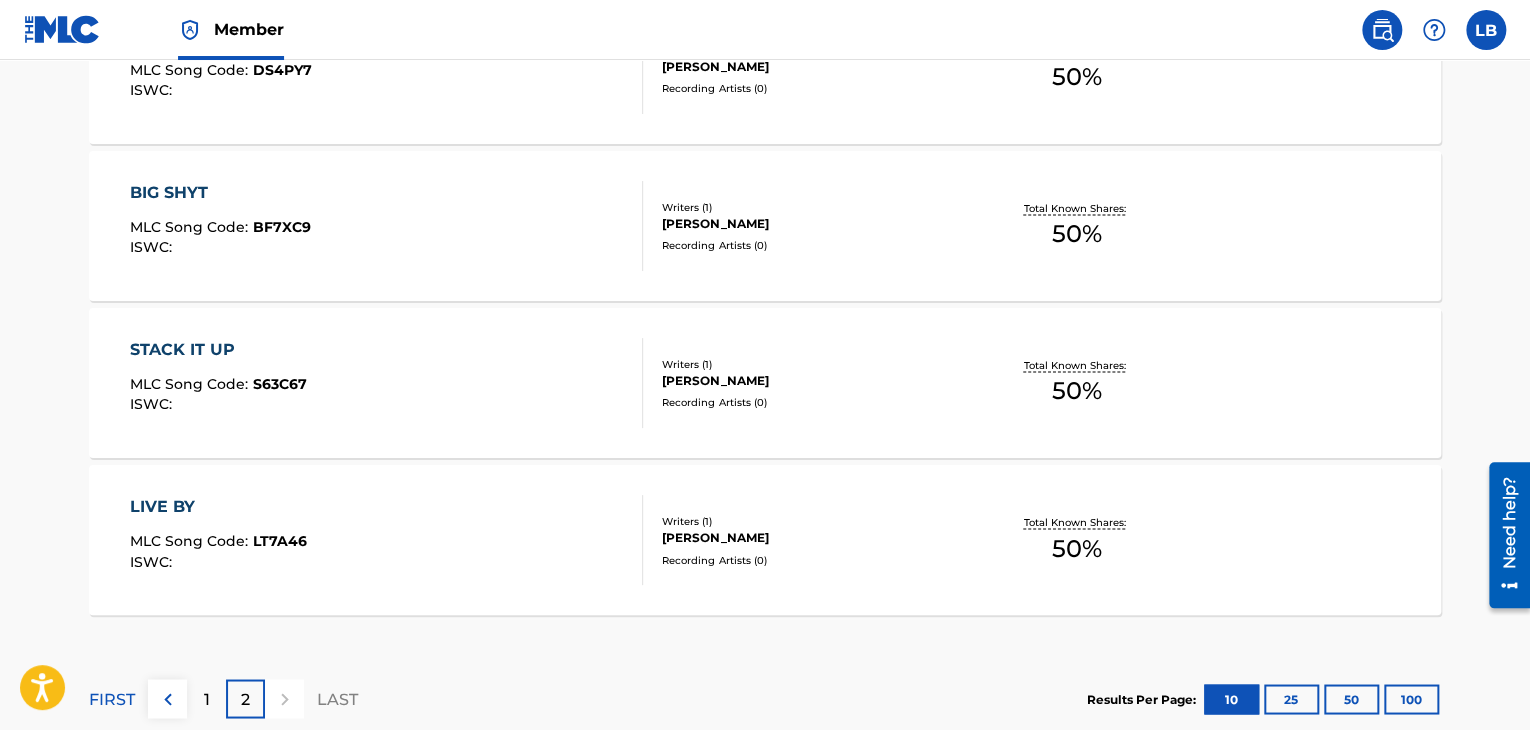 scroll, scrollTop: 1484, scrollLeft: 0, axis: vertical 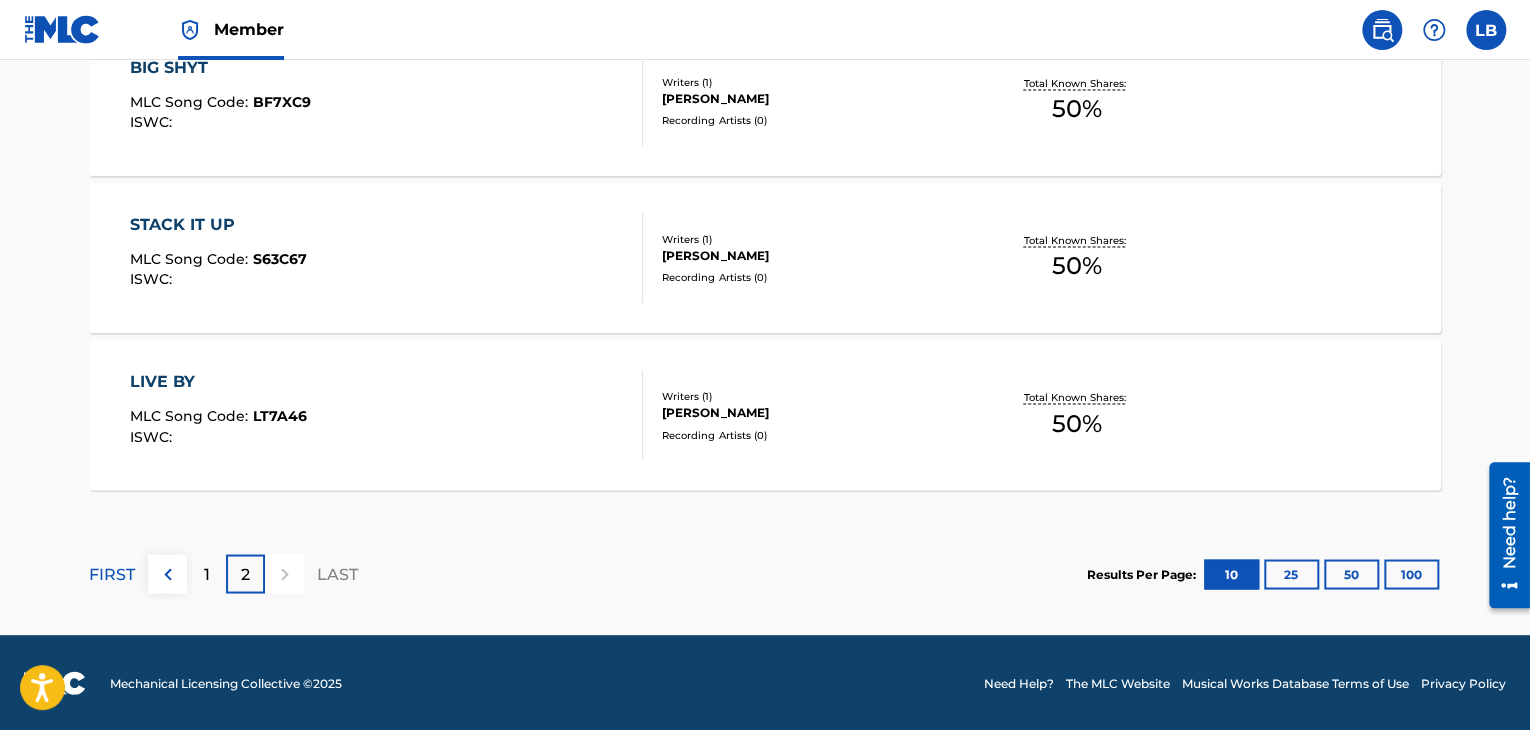 click on "LIVE BY" at bounding box center (218, 382) 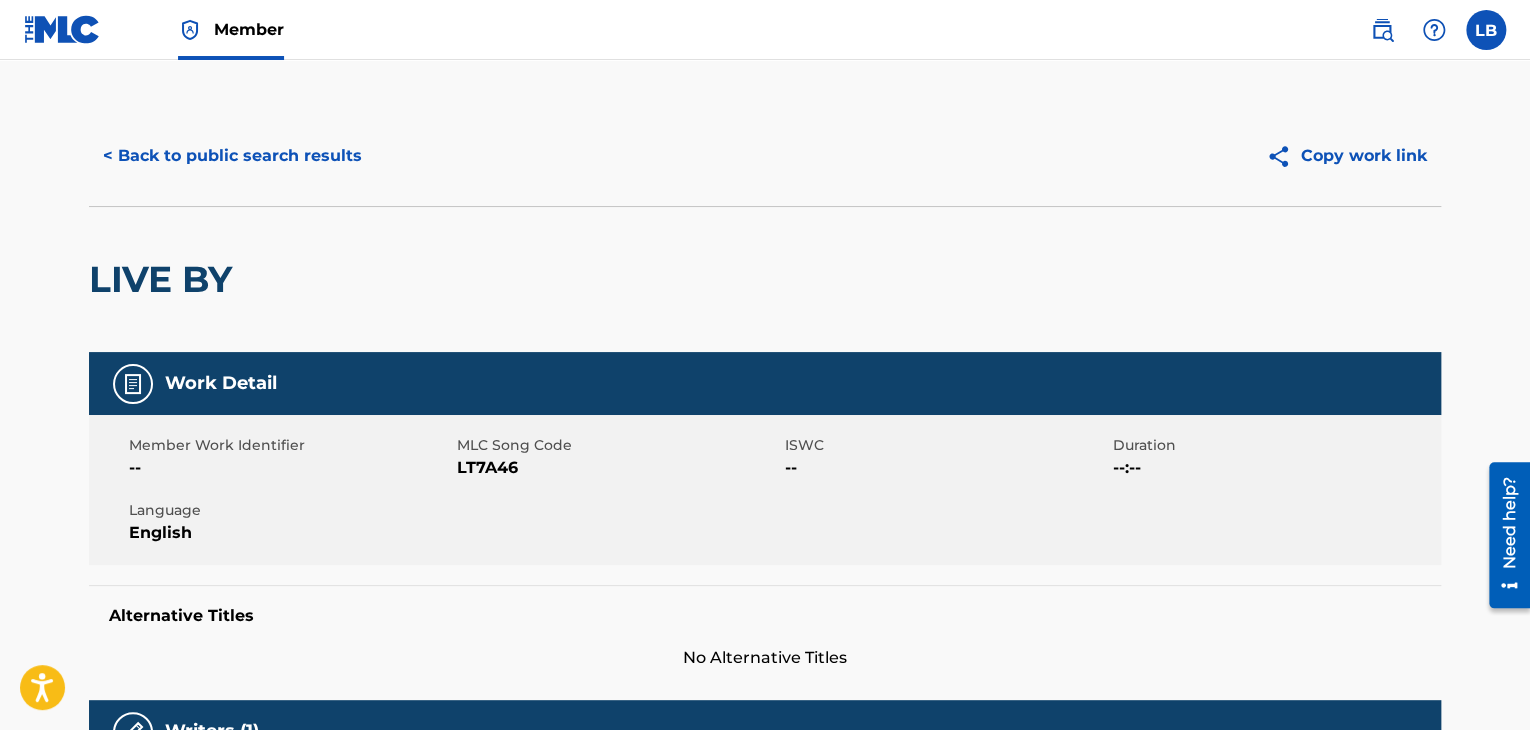 scroll, scrollTop: 0, scrollLeft: 0, axis: both 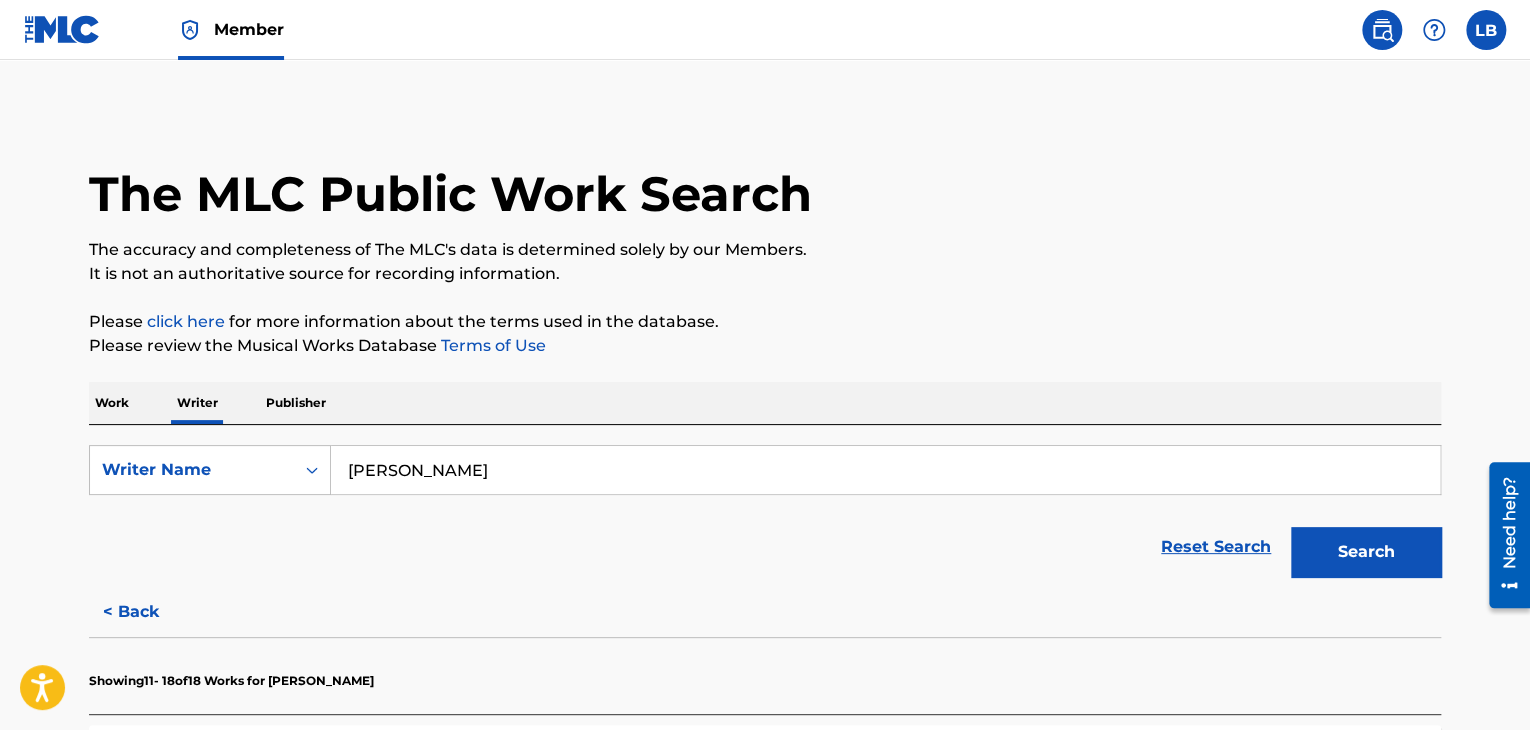 click at bounding box center (1486, 30) 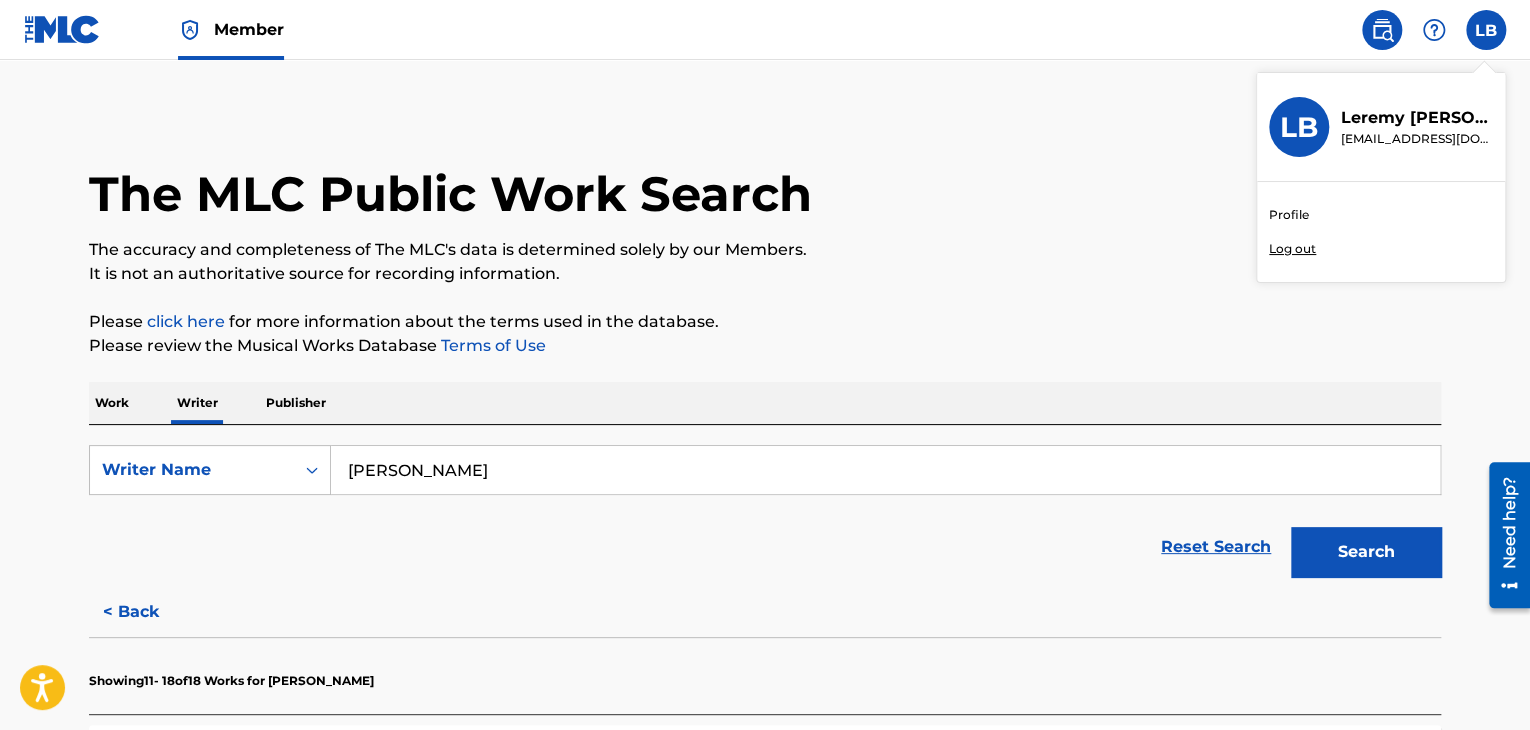 click on "LB" at bounding box center [1299, 127] 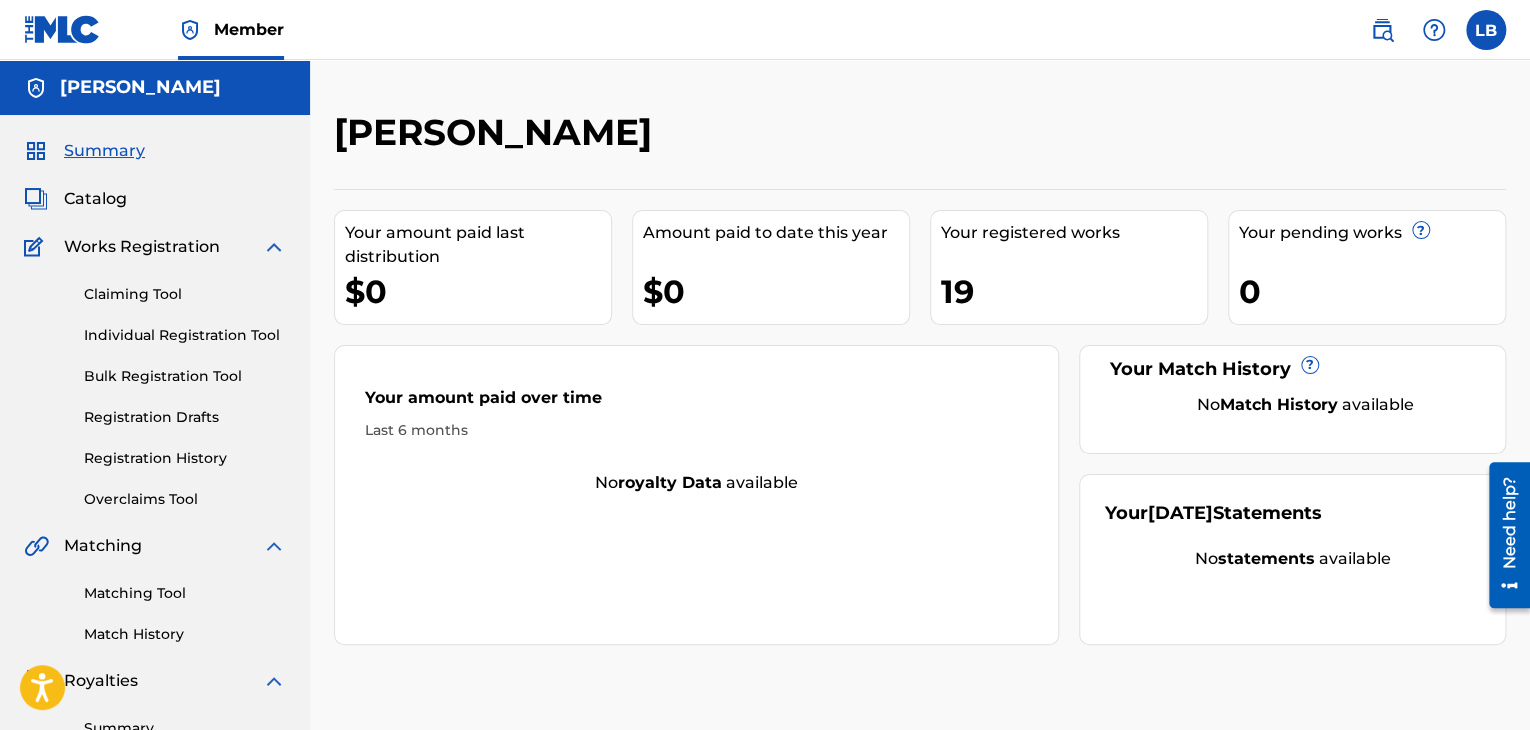 click on "Registration History" at bounding box center (185, 458) 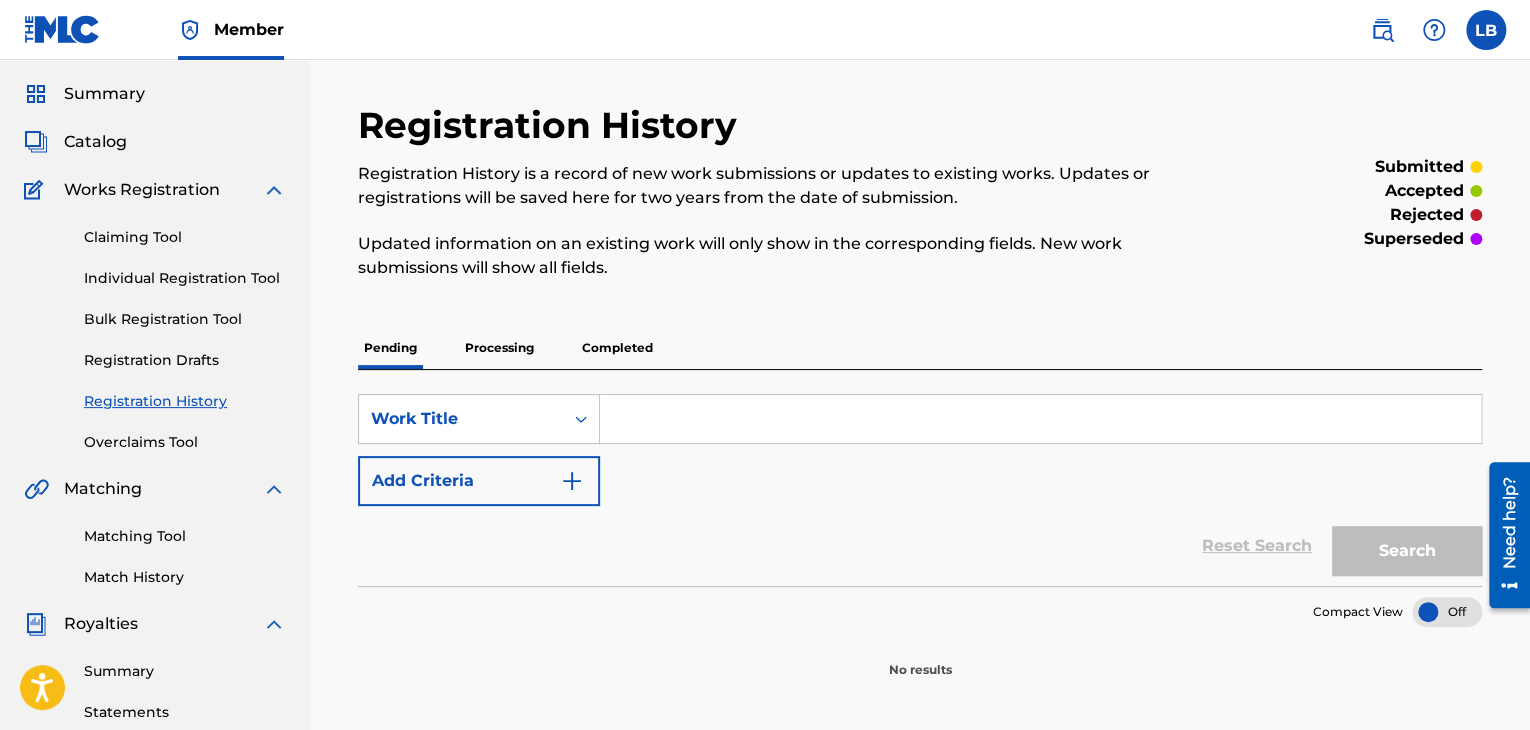 scroll, scrollTop: 215, scrollLeft: 0, axis: vertical 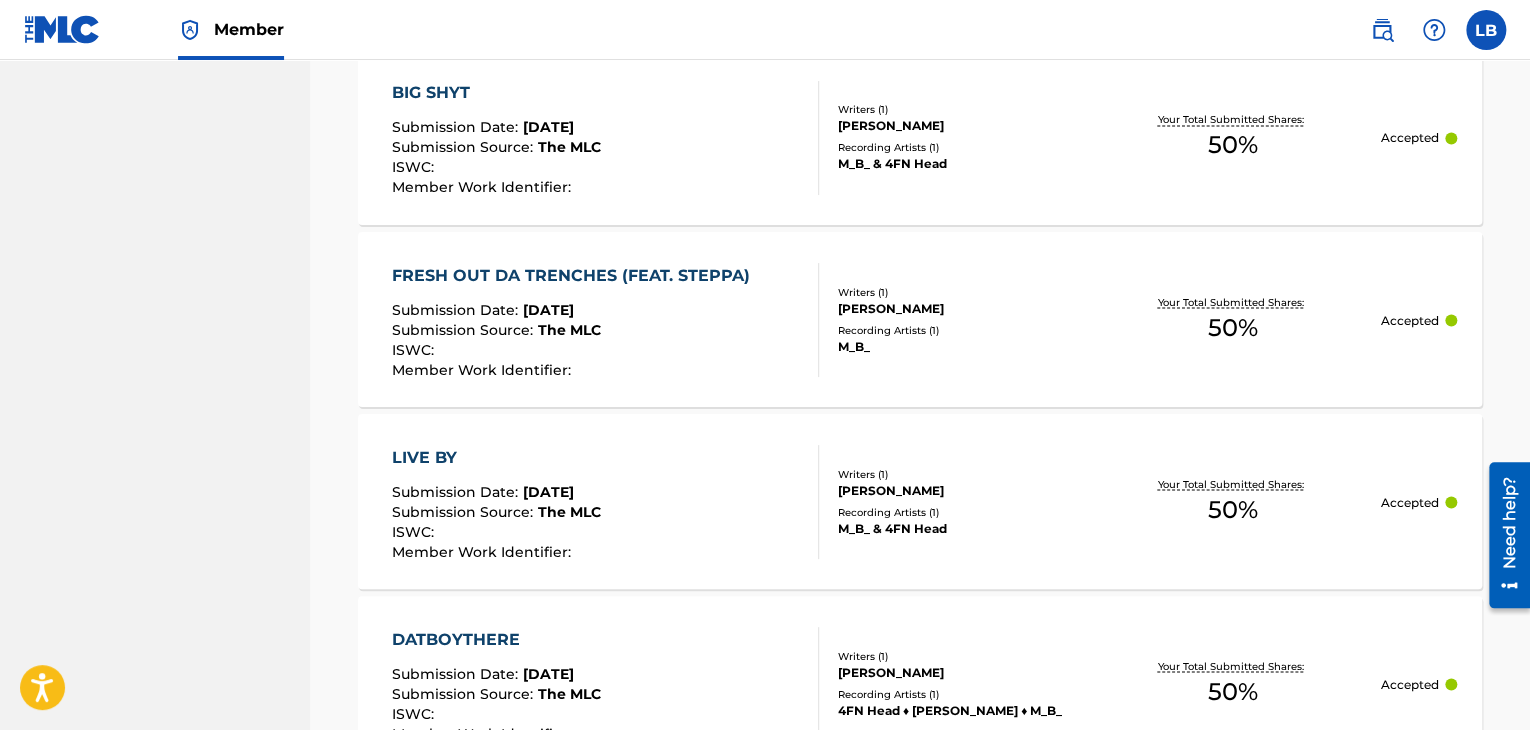 click on "LIVE BY" at bounding box center (496, 457) 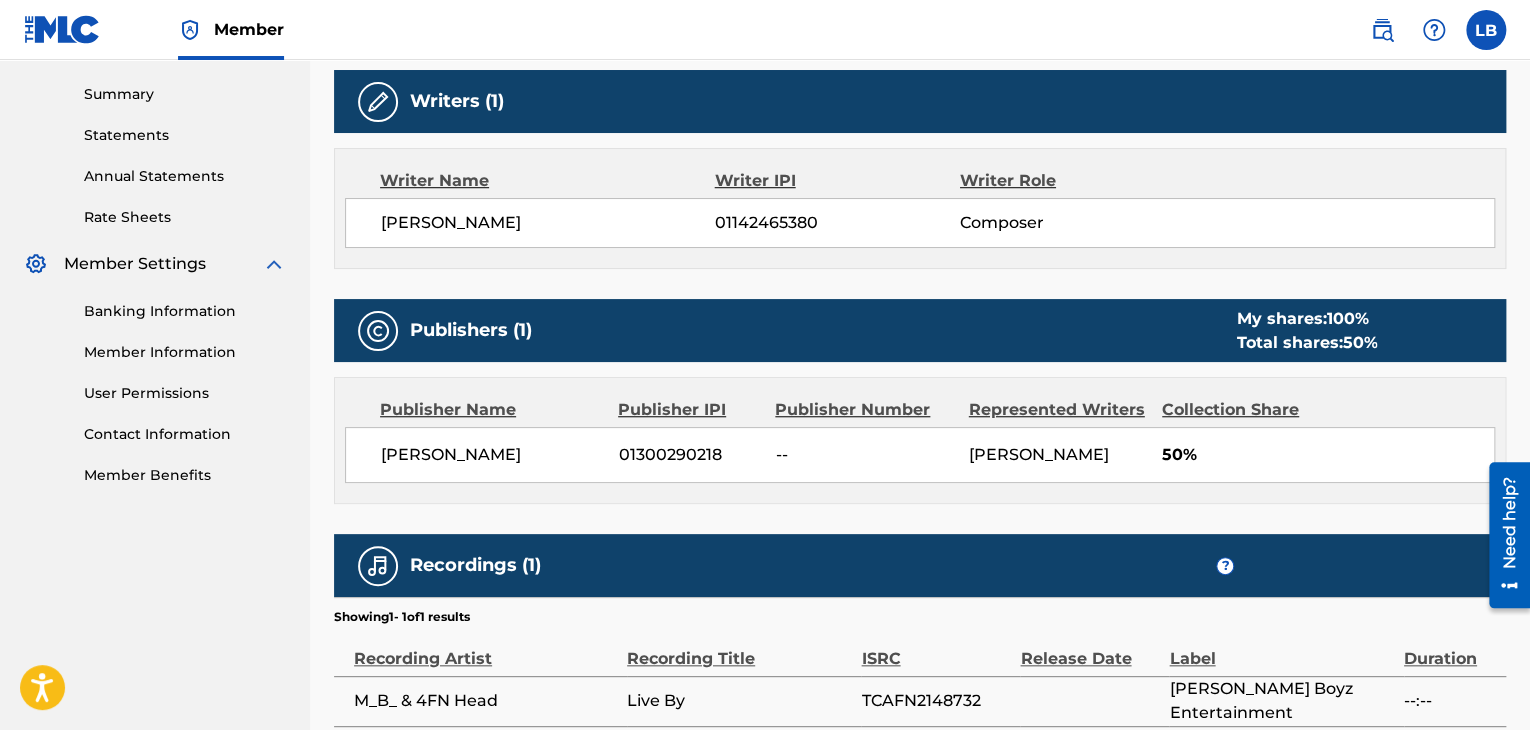scroll, scrollTop: 709, scrollLeft: 0, axis: vertical 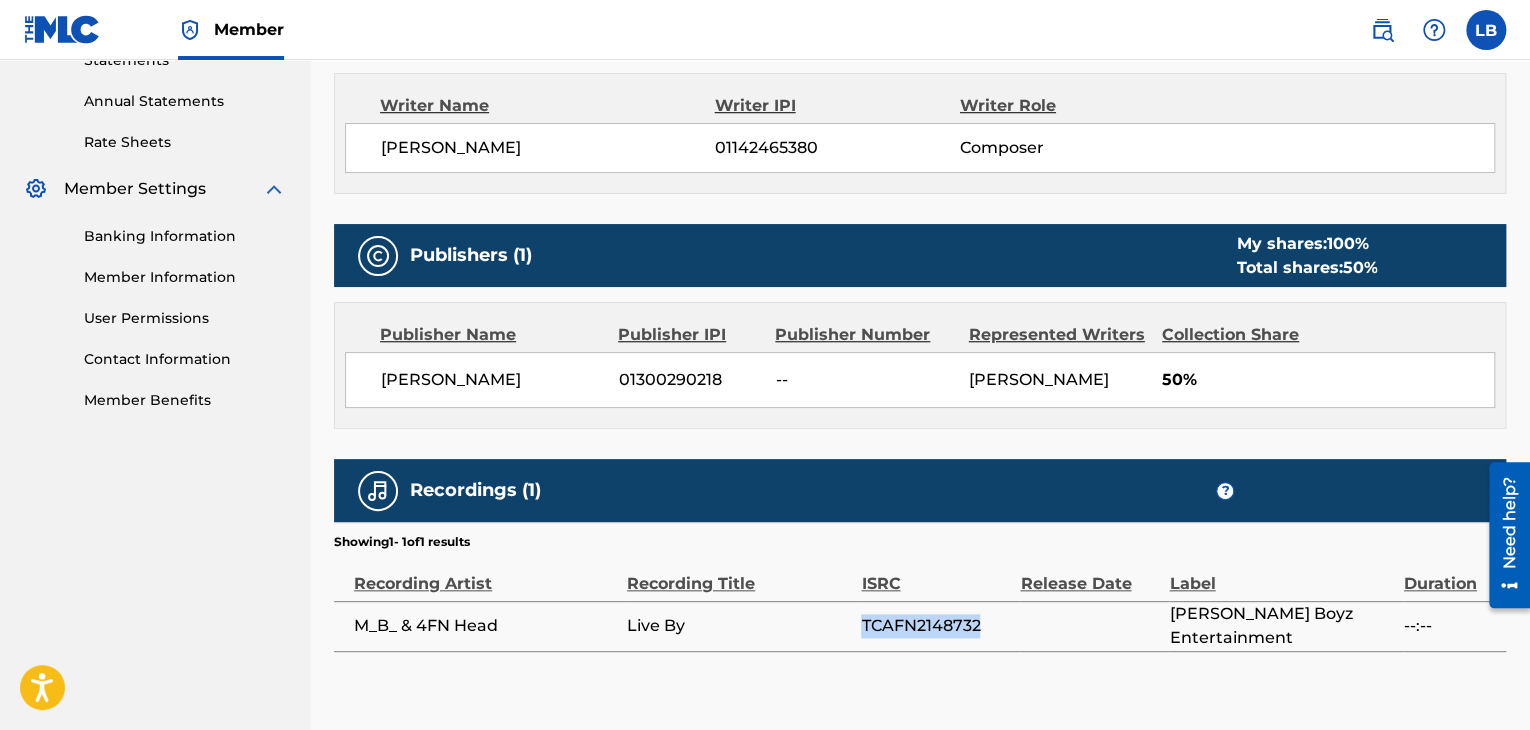 drag, startPoint x: 992, startPoint y: 618, endPoint x: 869, endPoint y: 625, distance: 123.19903 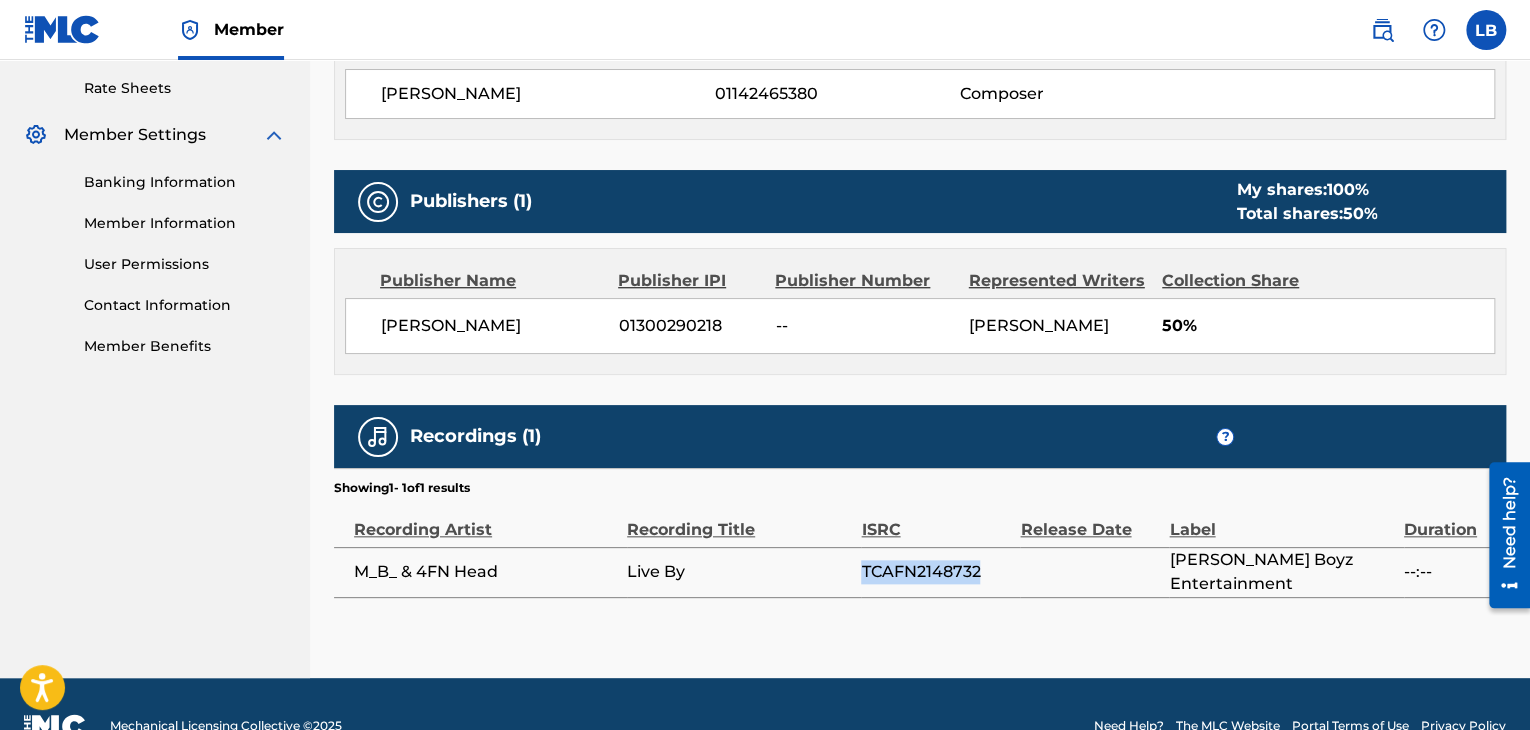 scroll, scrollTop: 739, scrollLeft: 0, axis: vertical 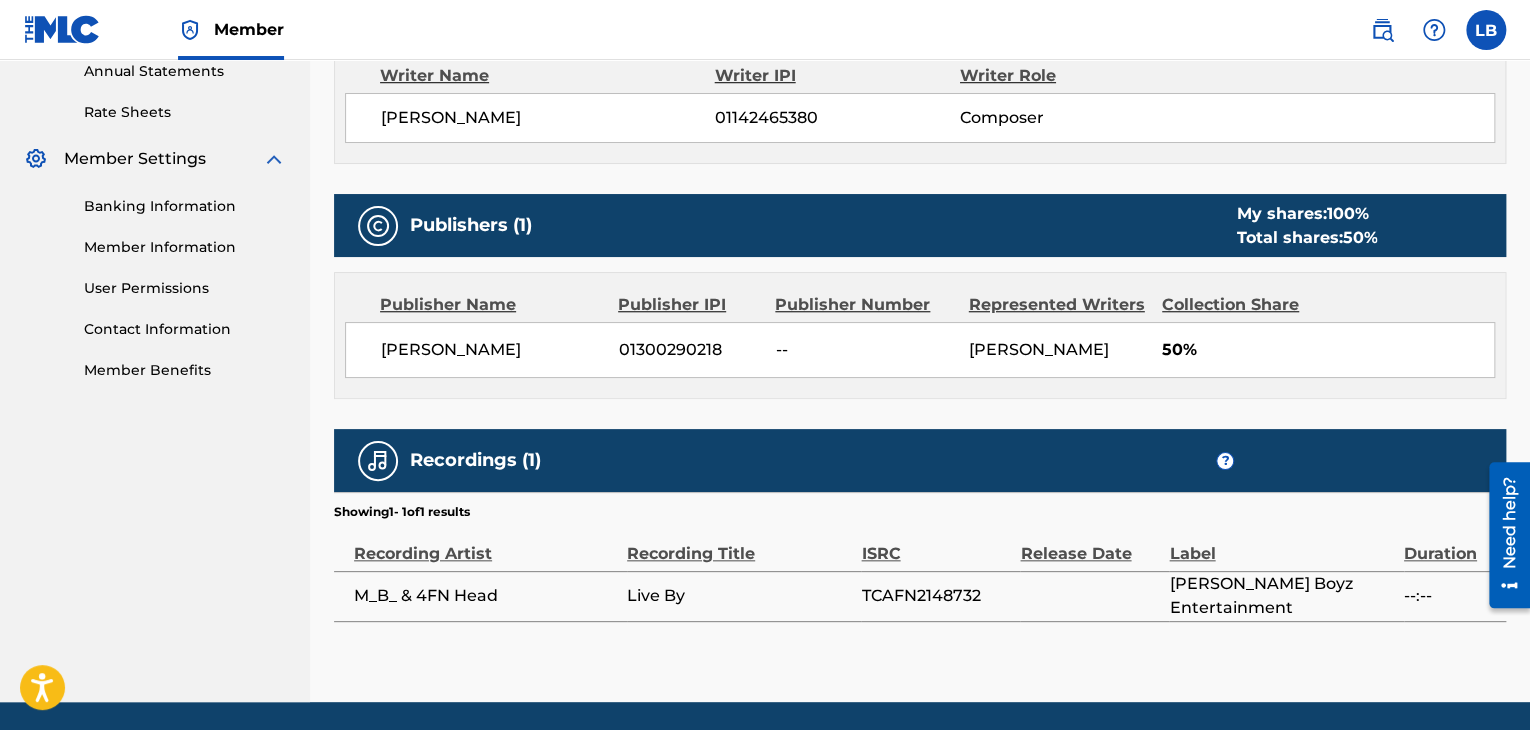 click on "[PERSON_NAME] Summary Catalog Works Registration Claiming Tool Individual Registration Tool Bulk Registration Tool Registration Drafts Registration History Overclaims Tool Matching Matching Tool Match History Royalties Summary Statements Annual Statements Rate Sheets Member Settings Banking Information Member Information User Permissions Contact Information Member Benefits" at bounding box center (155, 11) 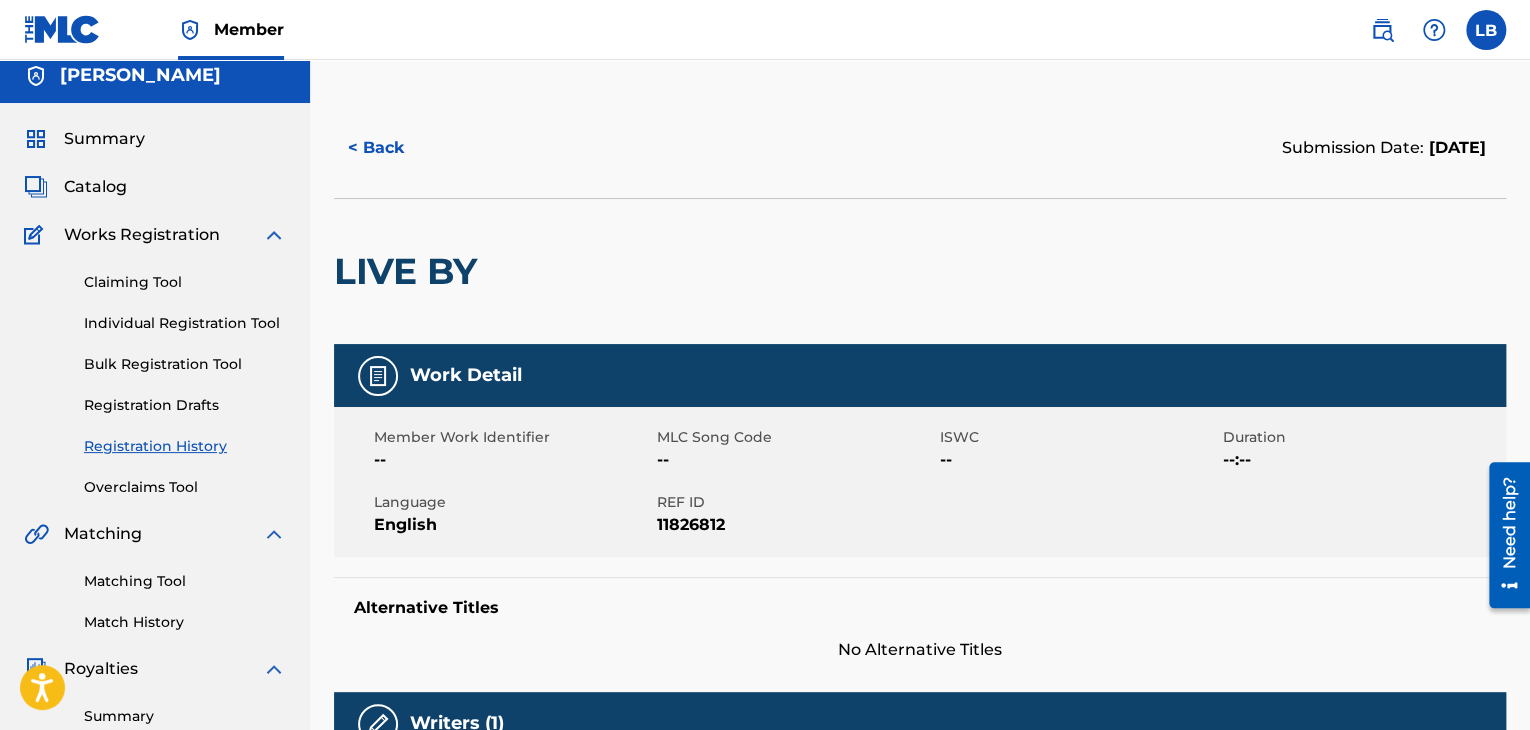 scroll, scrollTop: 0, scrollLeft: 0, axis: both 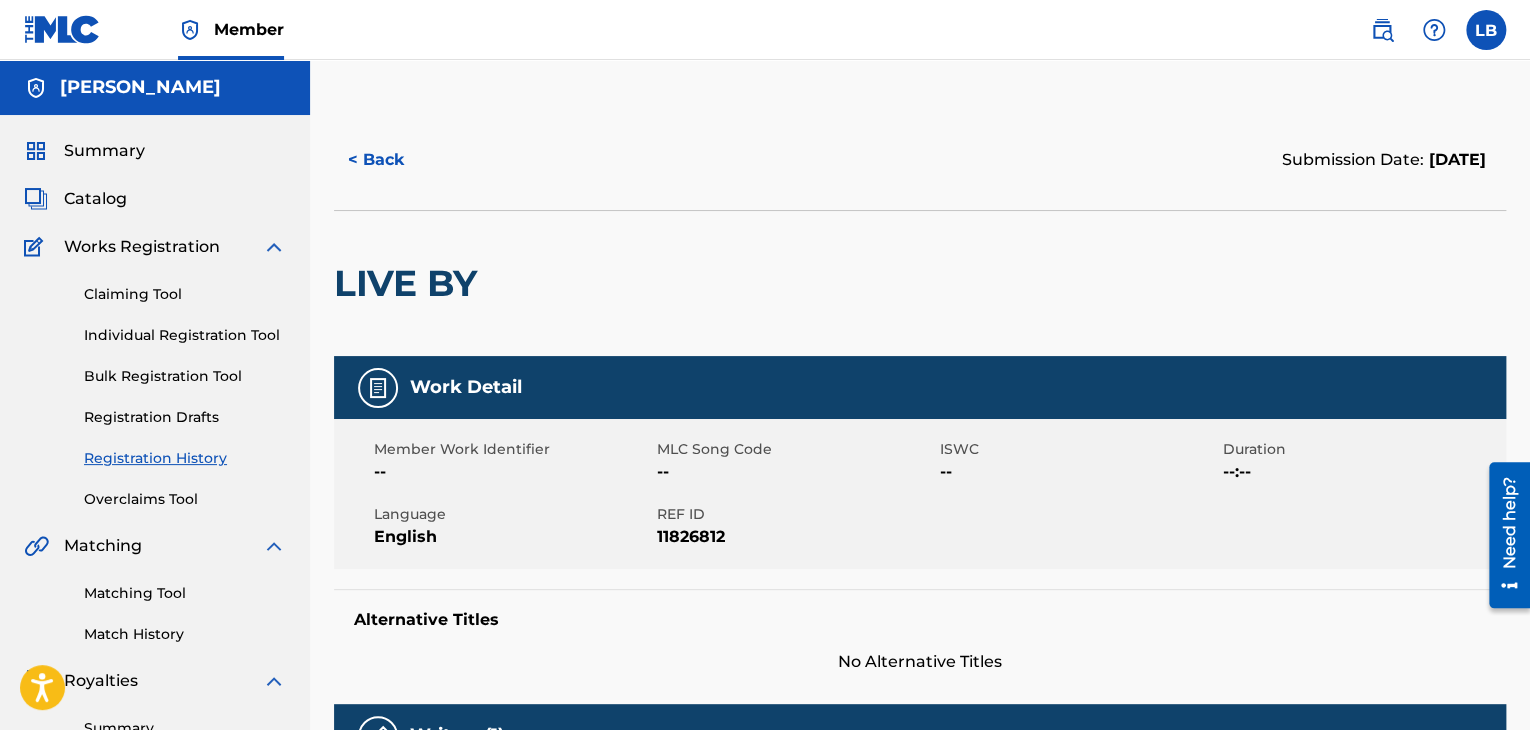 click on "Catalog" at bounding box center [95, 199] 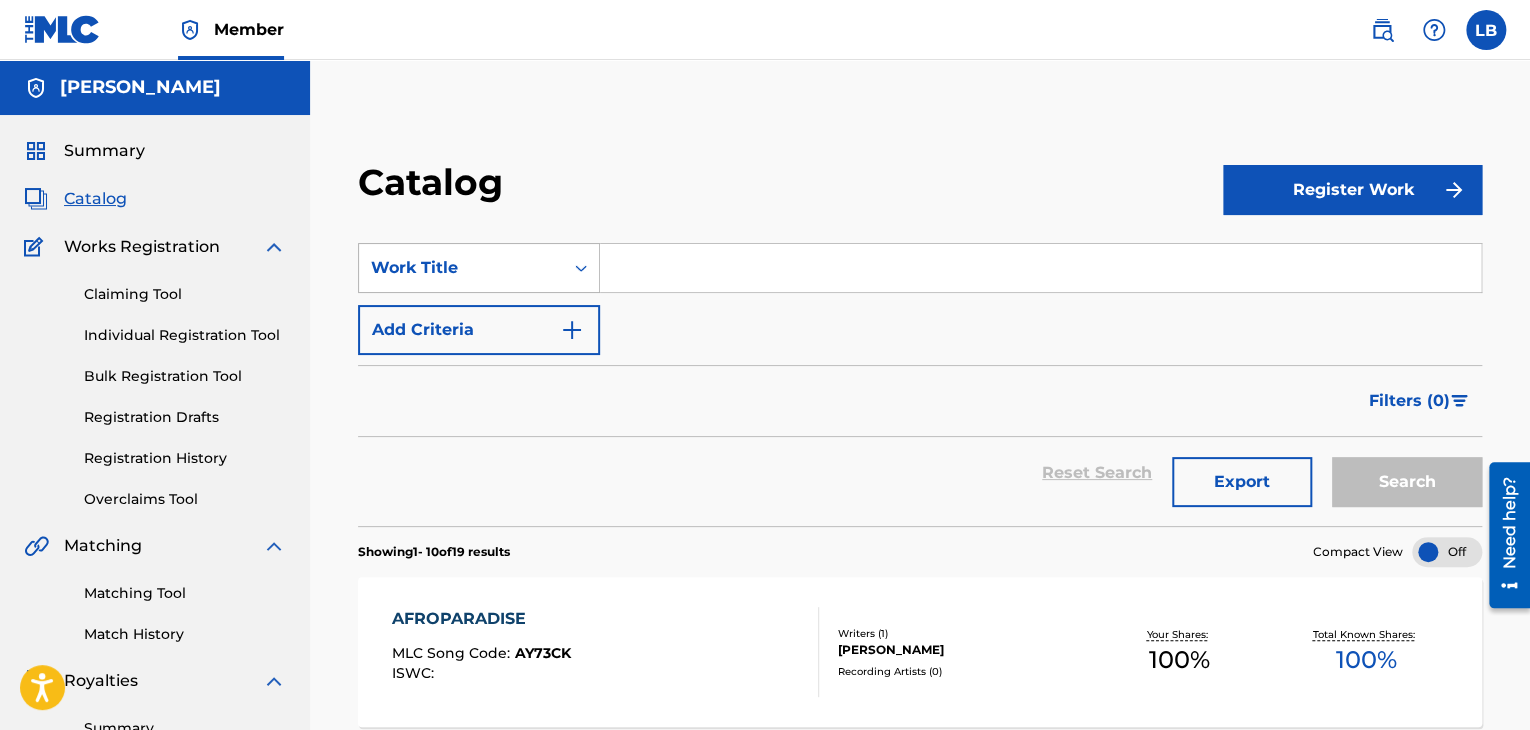 click 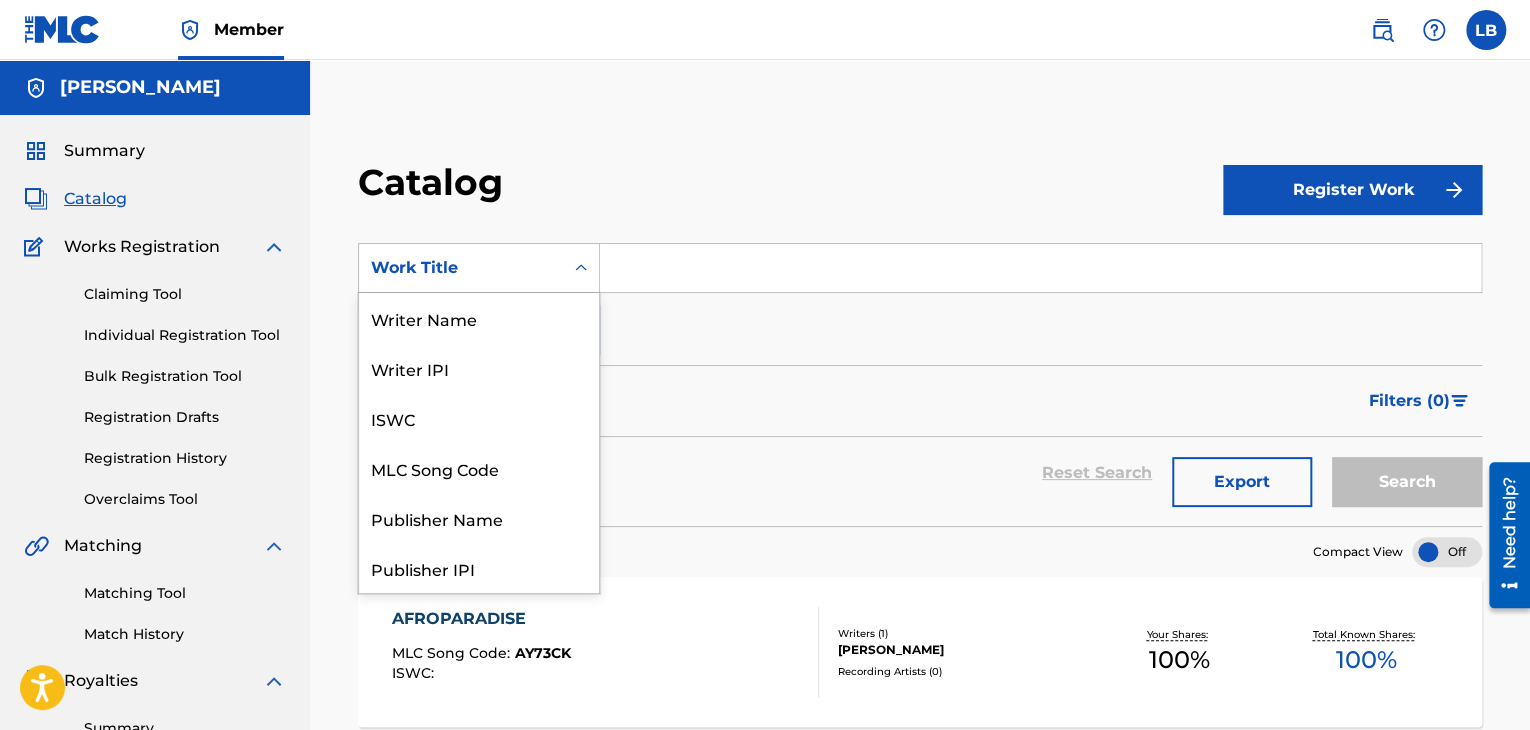 scroll, scrollTop: 300, scrollLeft: 0, axis: vertical 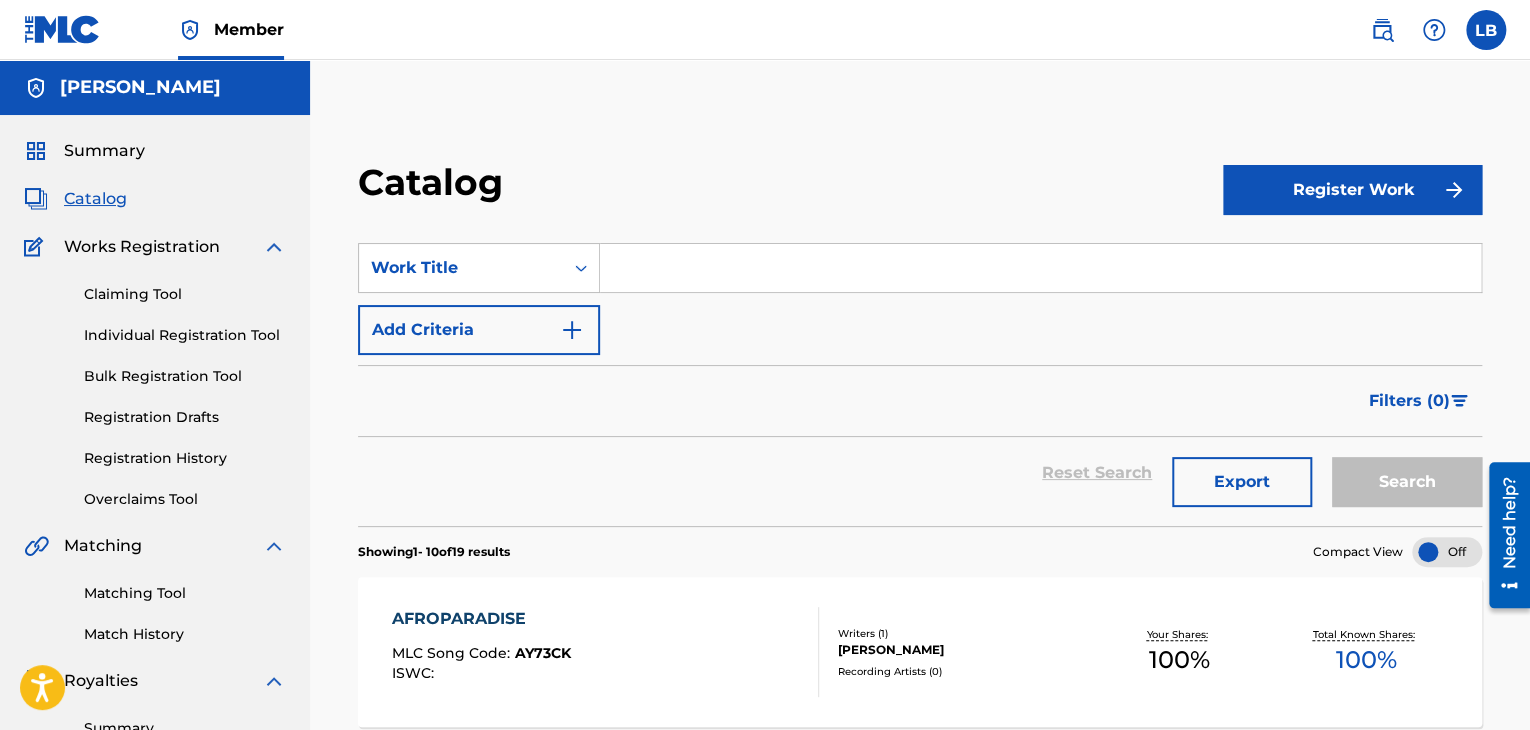 click on "Catalog" at bounding box center (790, 189) 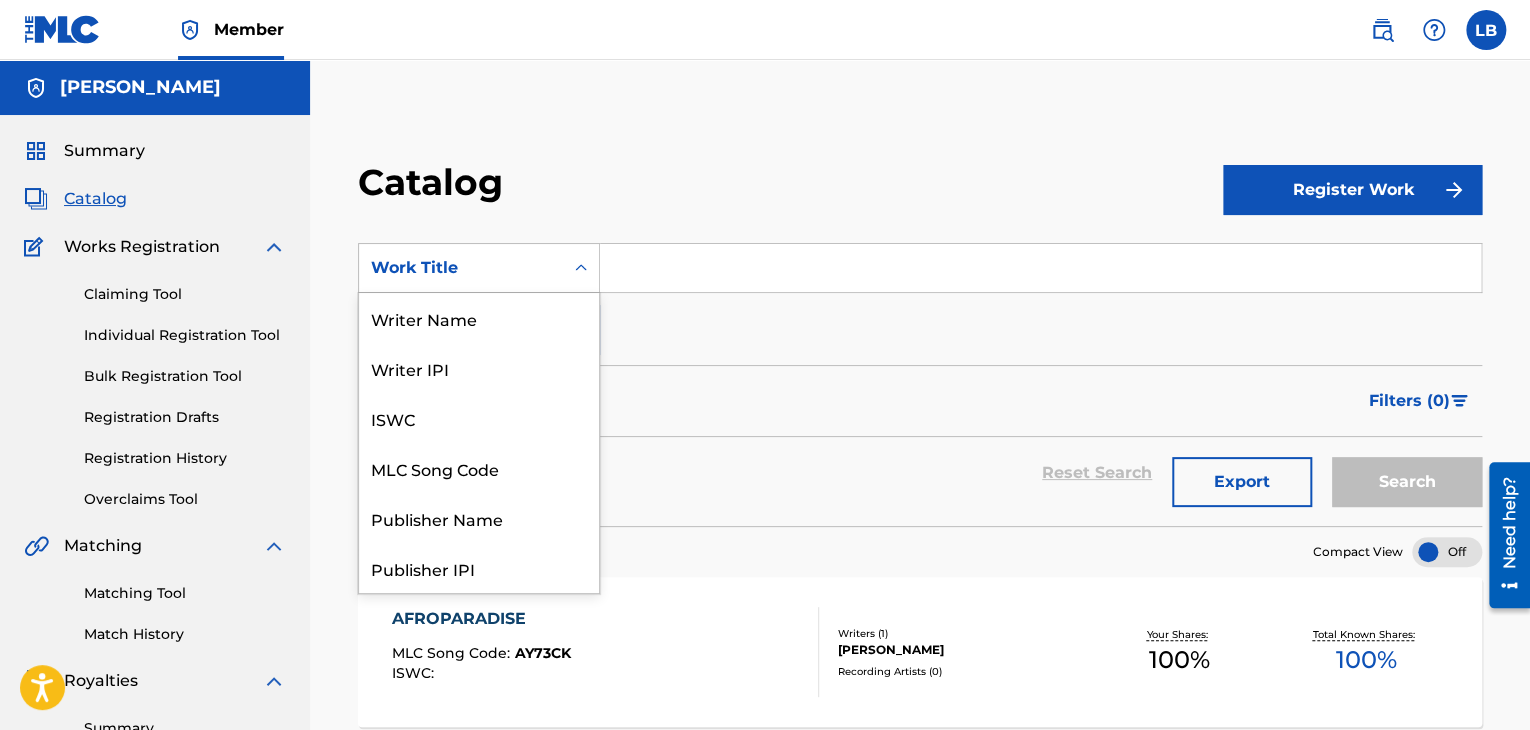 click 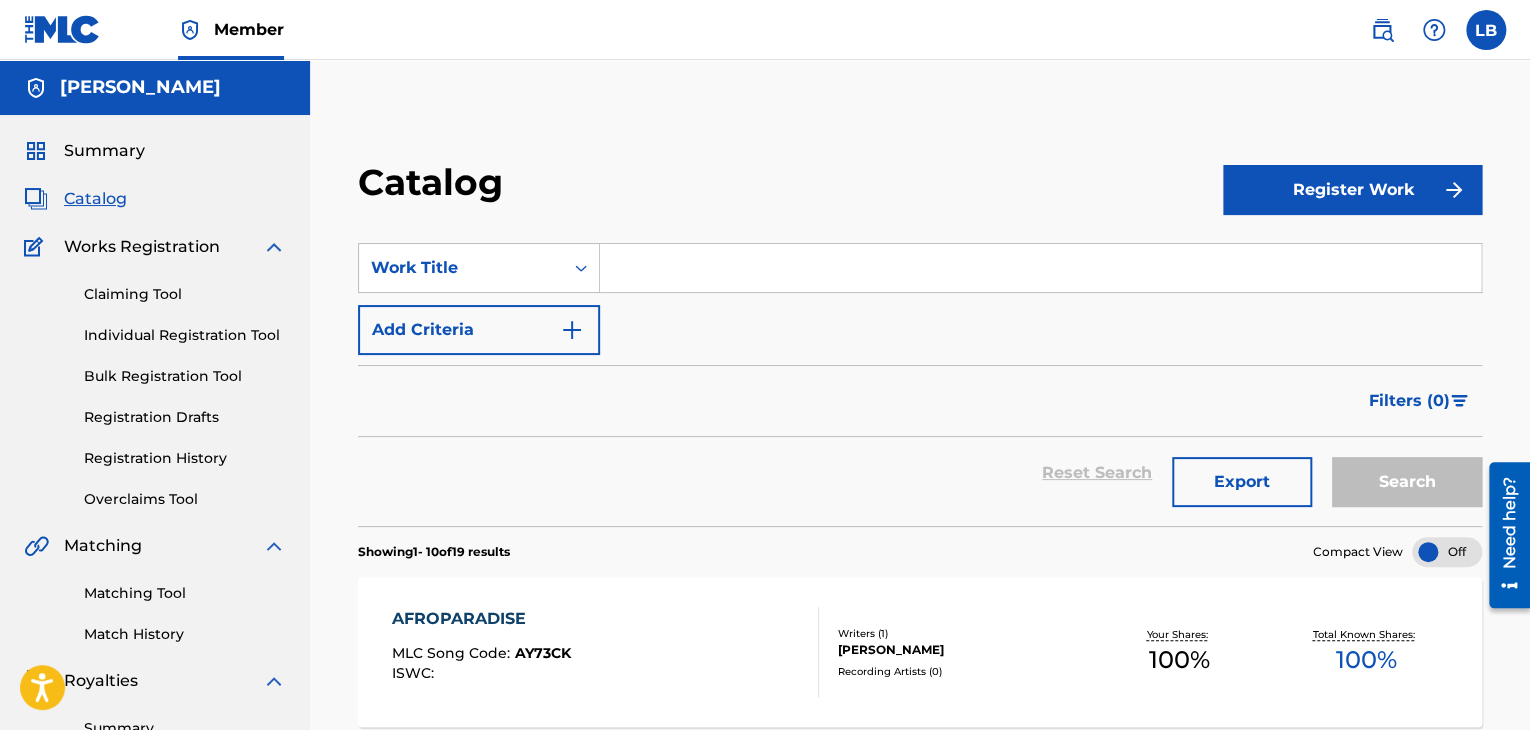 click on "Catalog Register Work SearchWithCriteriac72dde81-d421-43fa-a997-5268c03f8602 Work Title Add Criteria Filter Hold Filters Overclaim   Dispute   Remove Filters Apply Filters Filters ( 0 ) Reset Search Export Search Showing  1  -   10  of  19   results   Compact View AFROPARADISE MLC Song Code : AY73CK ISWC : Writers ( 1 ) [PERSON_NAME] Recording Artists ( 0 ) Your Shares: 100 % Total Known Shares: 100 % BIG SHYT MLC Song Code : BF7XC9 ISWC : Writers ( 1 ) [PERSON_NAME] Recording Artists ( 0 ) Your Shares: 50 % Total Known Shares: 50 % CLUB VIBES MLC Song Code : CK80WH ISWC : Writers ( 1 ) [PERSON_NAME] Recording Artists ( 0 ) Your Shares: 100 % Total Known Shares: 100 % DATBOYTHERE MLC Song Code : DS4PY7 ISWC : Writers ( 1 ) [PERSON_NAME] Recording Artists ( 0 ) Your Shares: 50 % Total Known Shares: 50 % DRILL IN PEACE MLC Song Code : DS4PNN ISWC : T3334169885 Writers ( 1 ) [PERSON_NAME] Recording Artists ( 0 ) Your Shares: 100 % Total Known Shares: 100 % FIREWORKS MLC Song Code : FB19DM ISWC : 1 ) 0 )" at bounding box center [920, 1176] 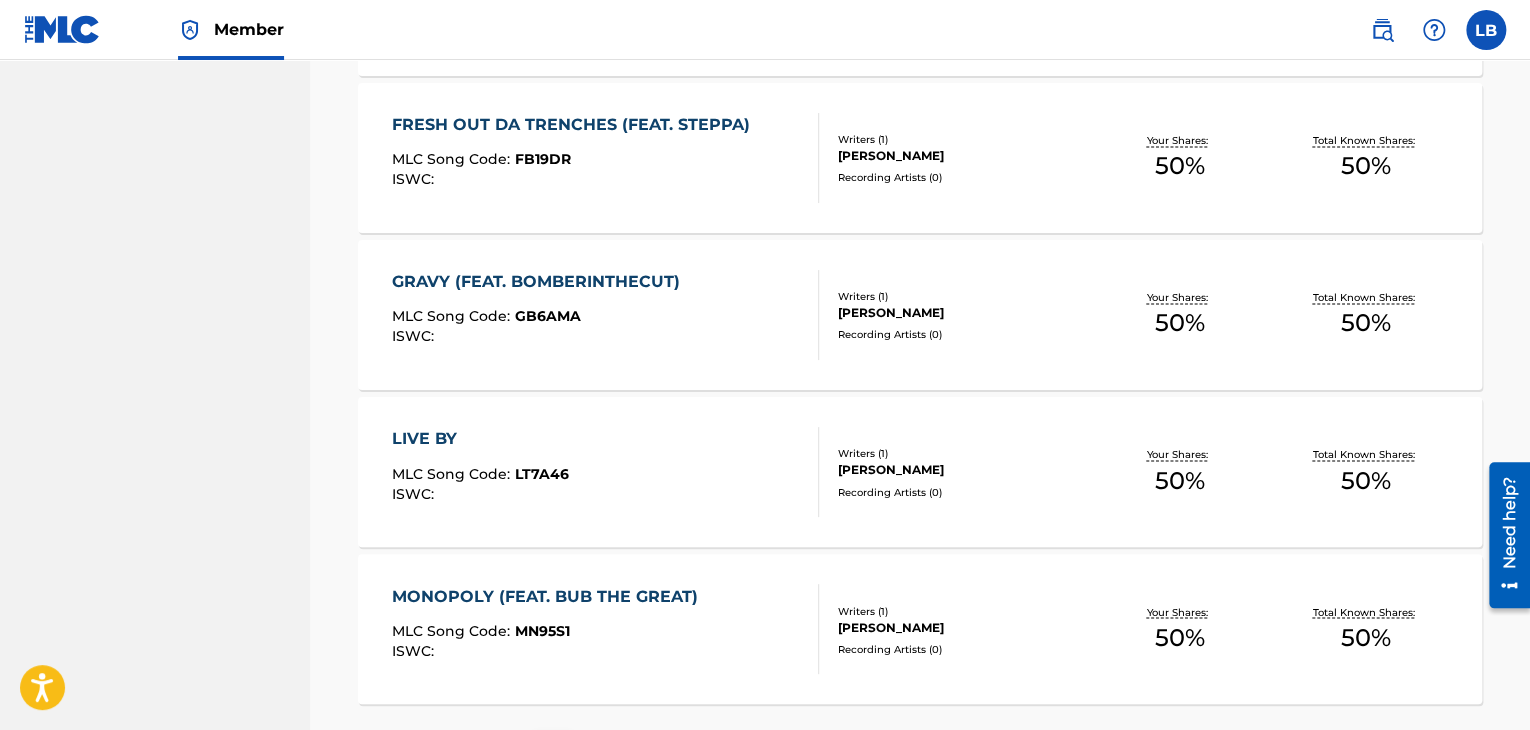 scroll, scrollTop: 1444, scrollLeft: 0, axis: vertical 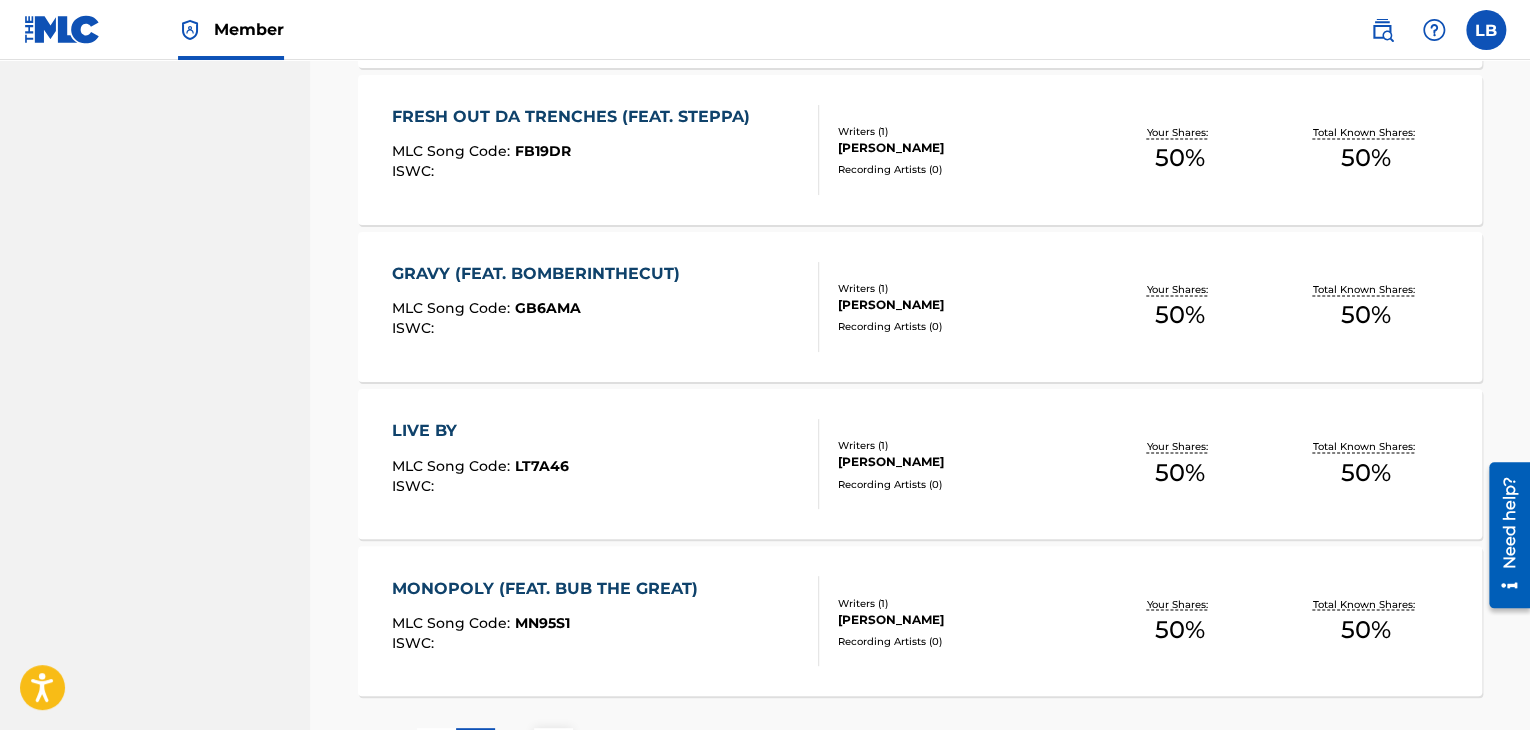 click on "LIVE BY" at bounding box center (480, 431) 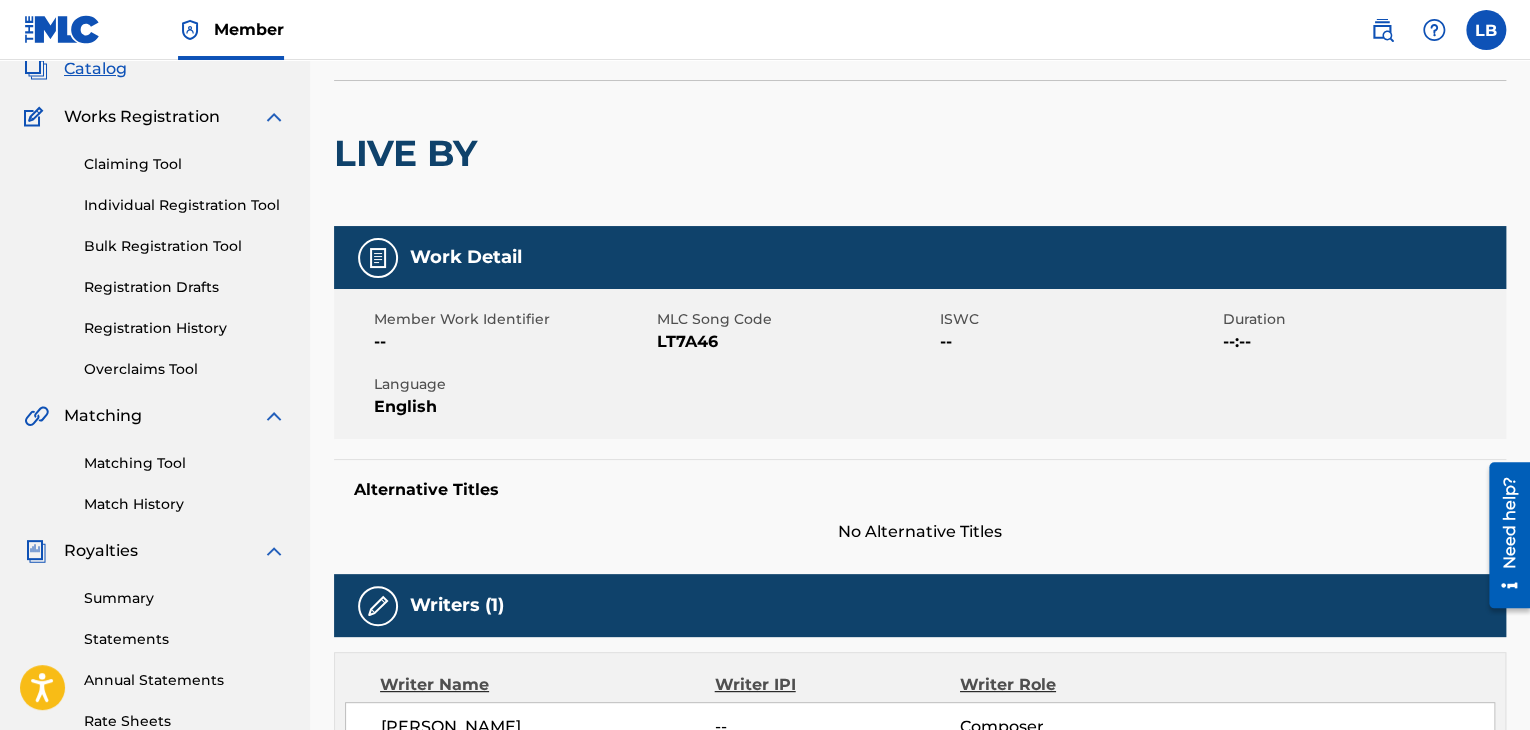 scroll, scrollTop: 0, scrollLeft: 0, axis: both 